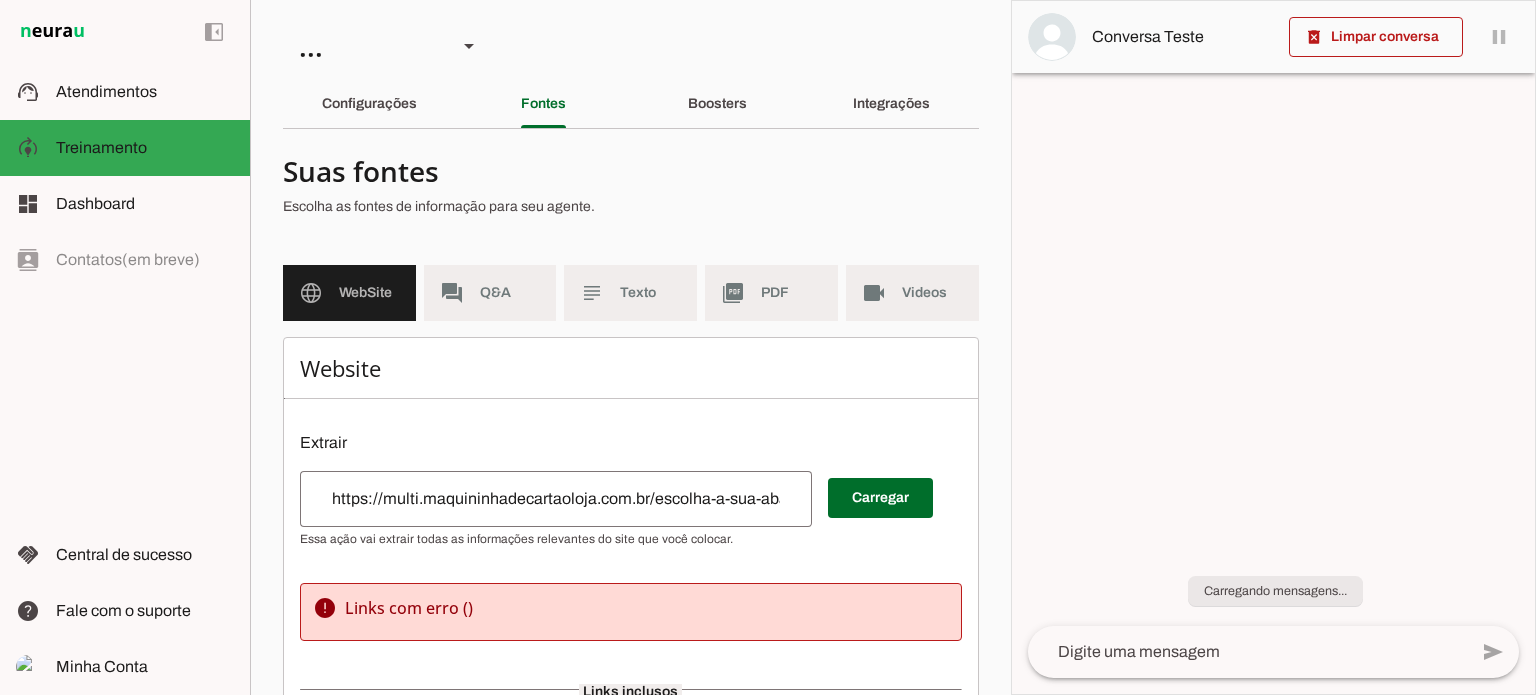 scroll, scrollTop: 0, scrollLeft: 0, axis: both 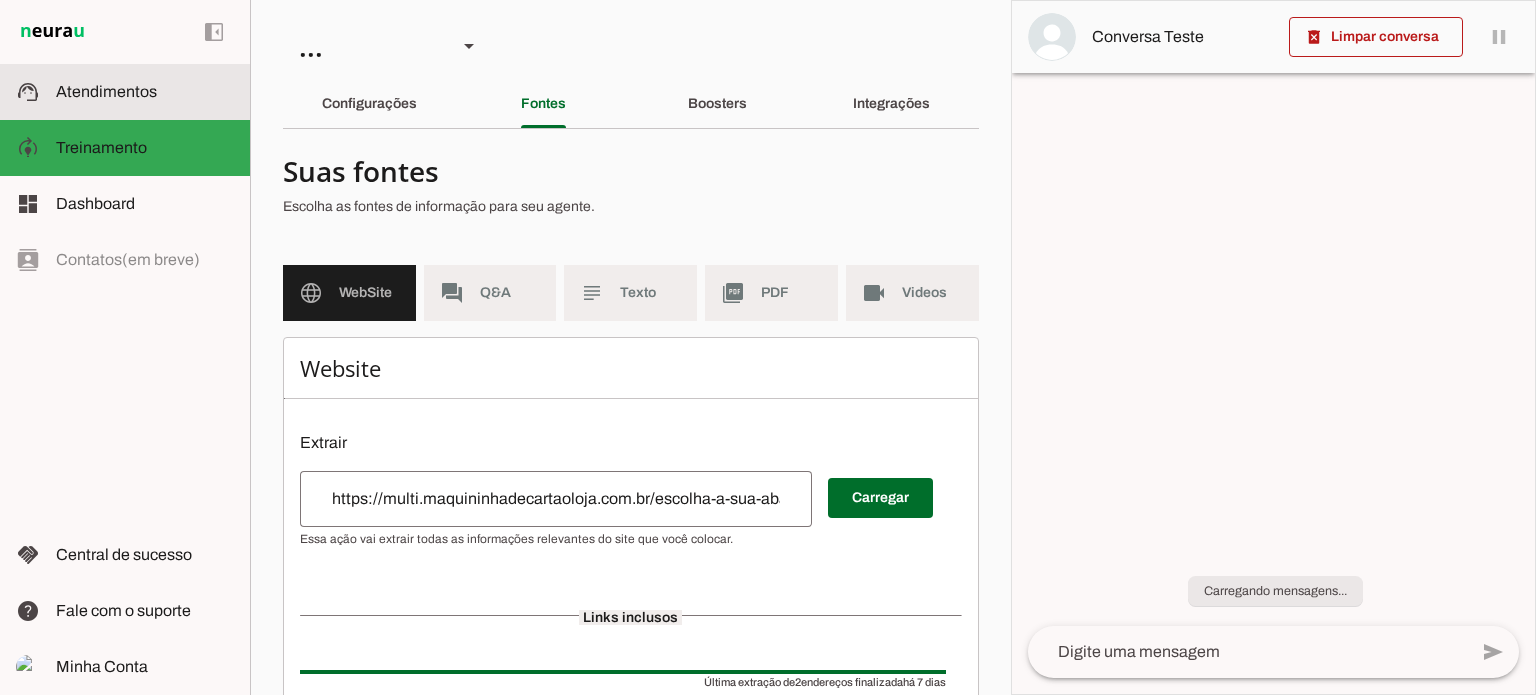 click on "Atendimentos" 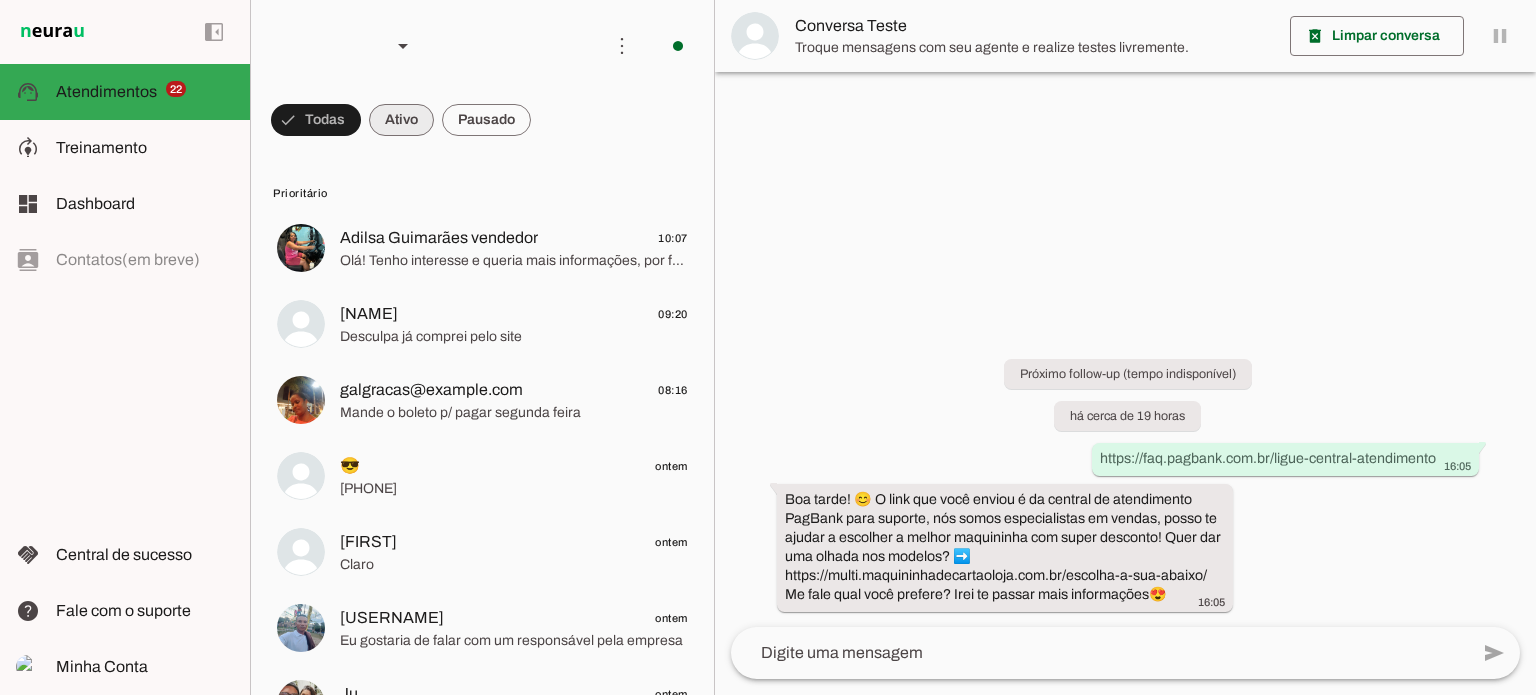 click at bounding box center [316, 120] 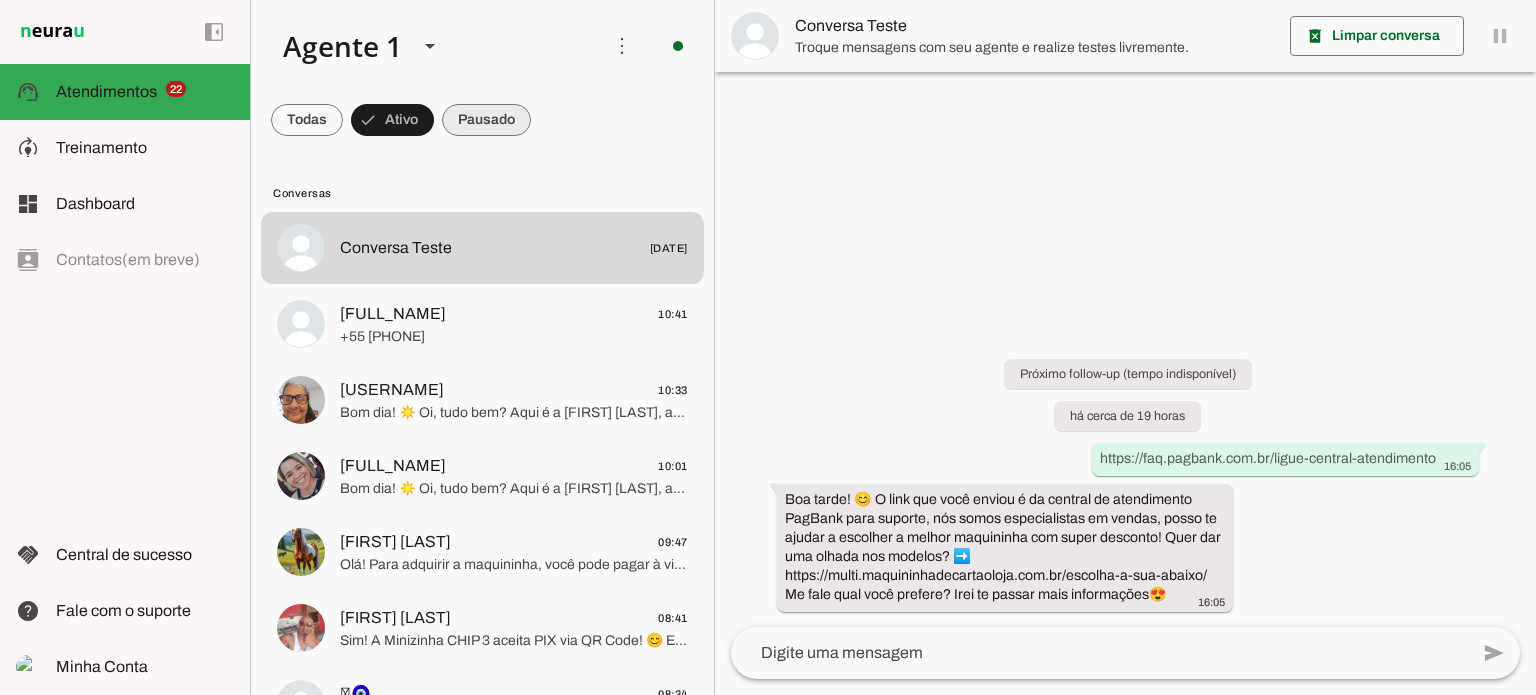 click at bounding box center [307, 120] 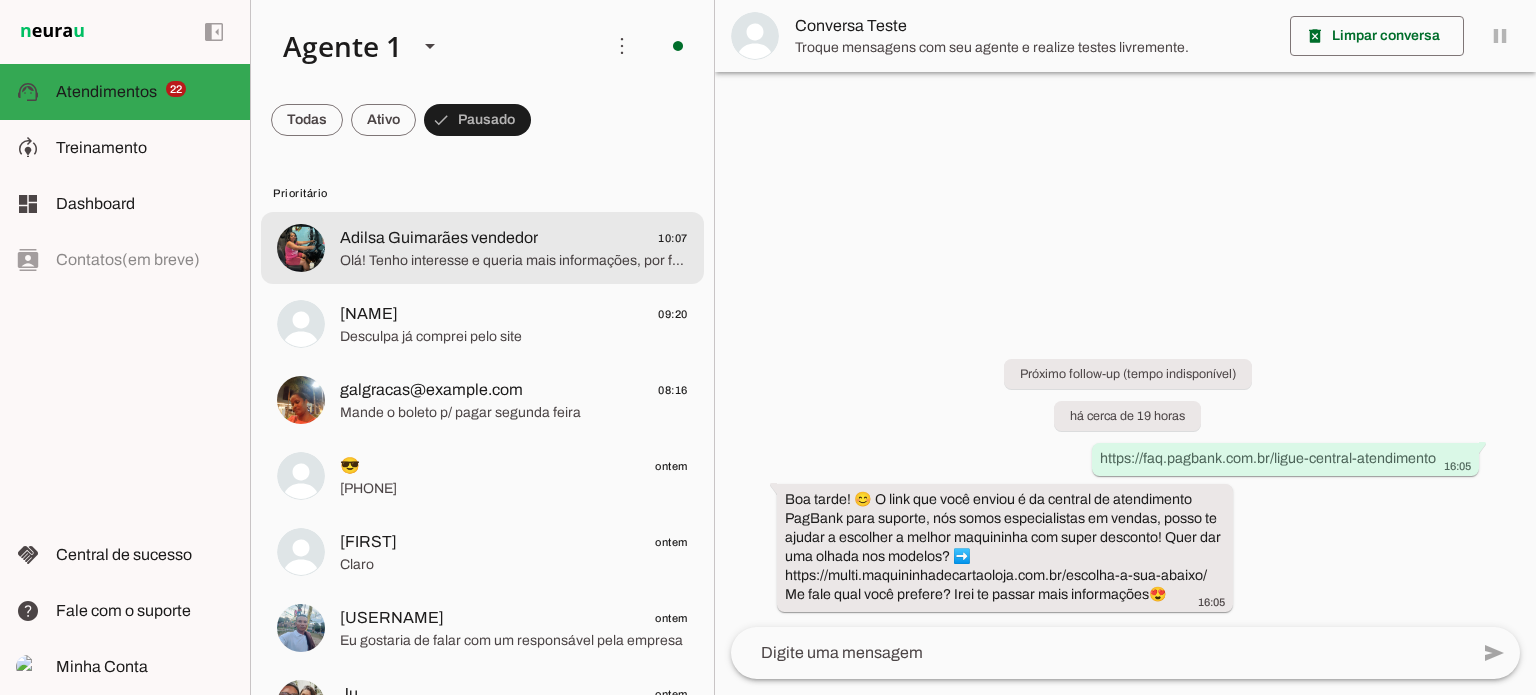 click on "Adilsa Guimarães vendedor" 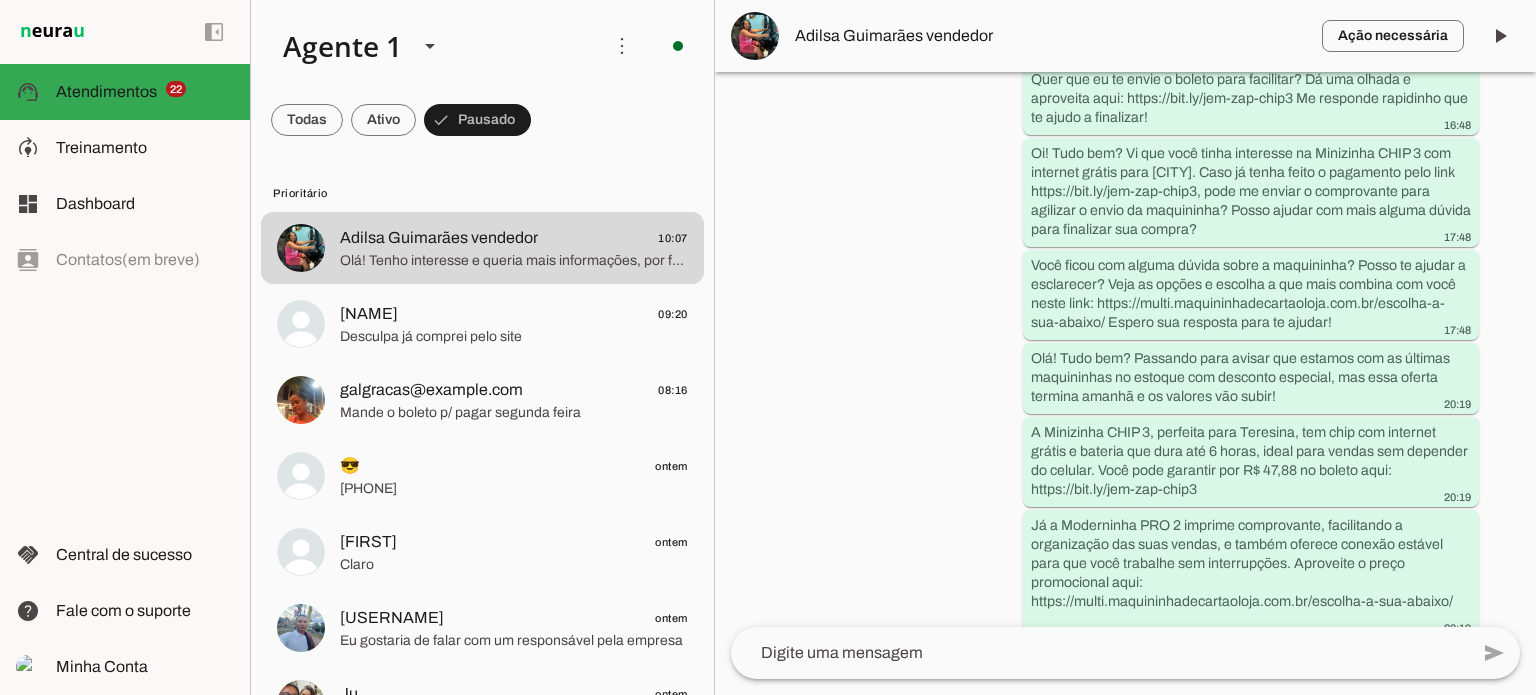 scroll, scrollTop: 3747, scrollLeft: 0, axis: vertical 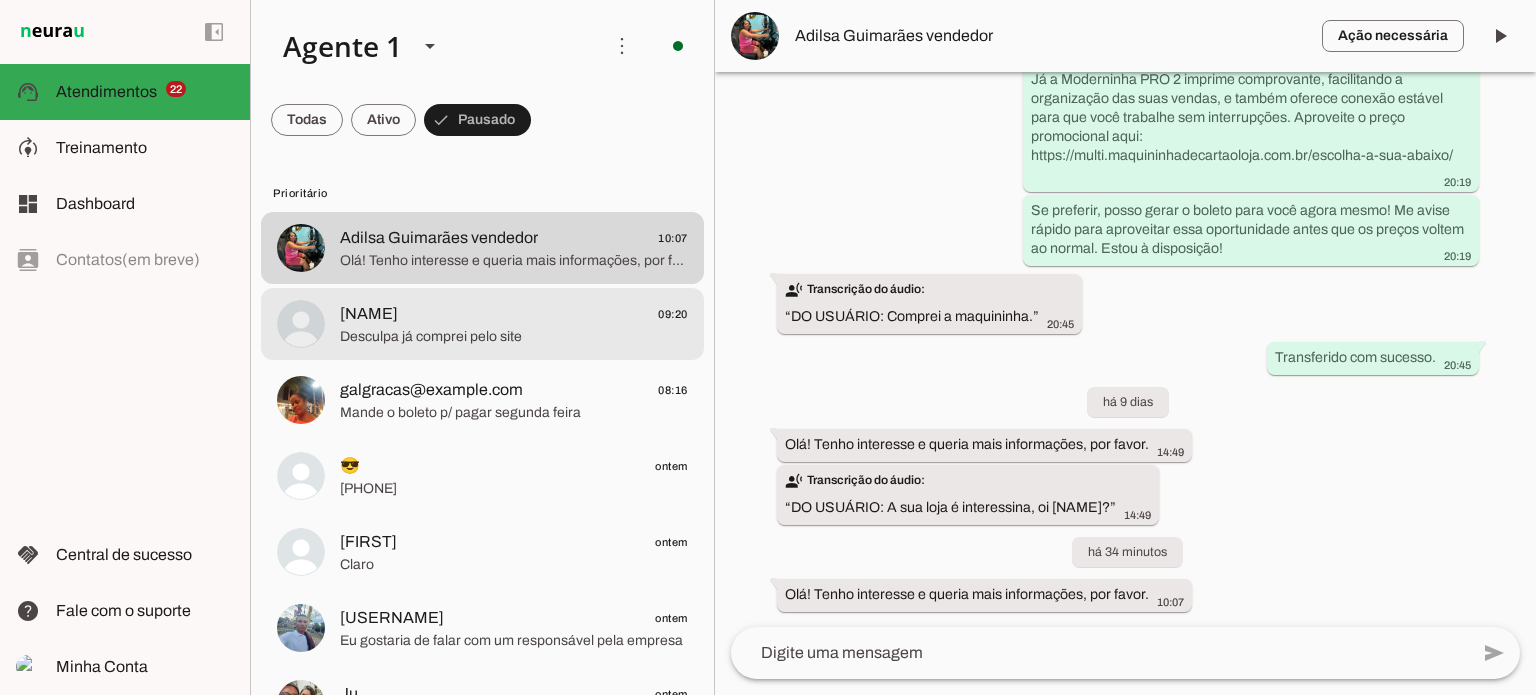 click on "TAMI BALBINO 🌹
09:20" 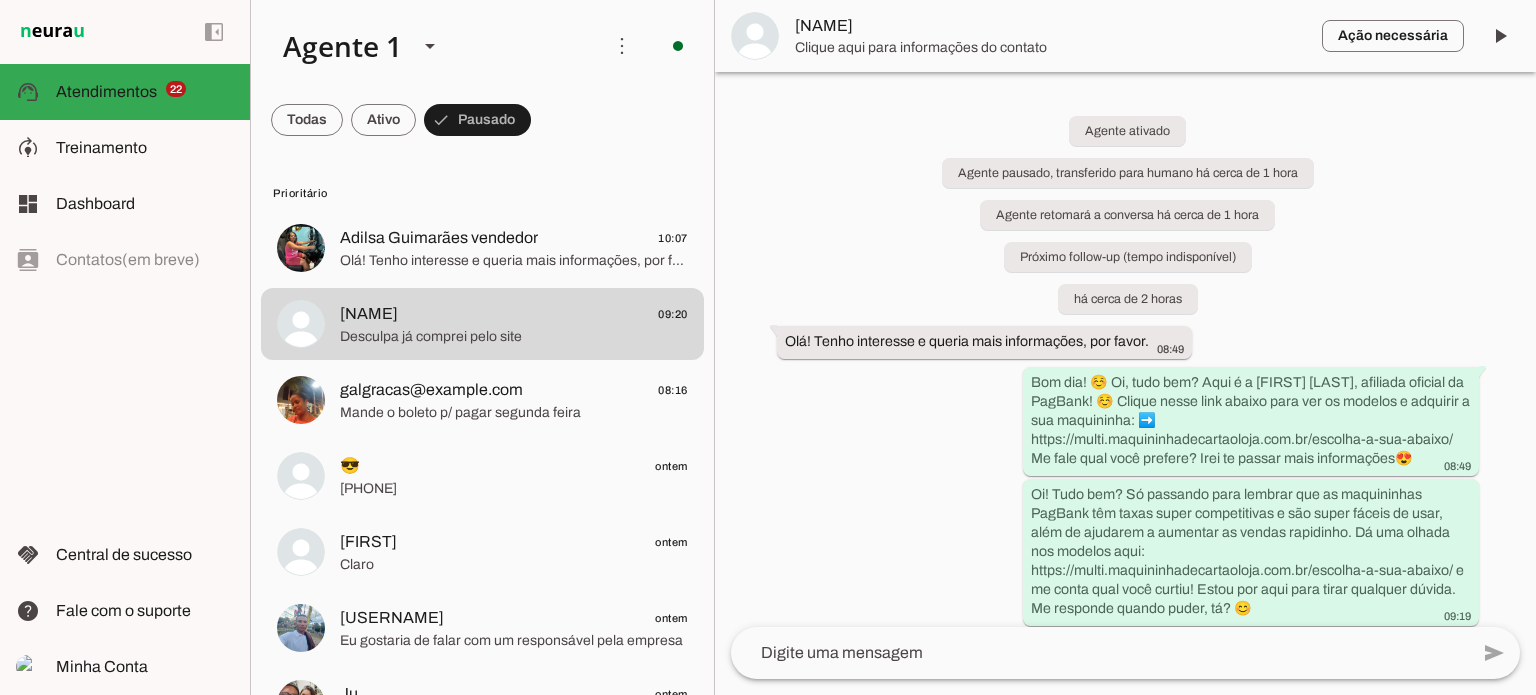 scroll, scrollTop: 96, scrollLeft: 0, axis: vertical 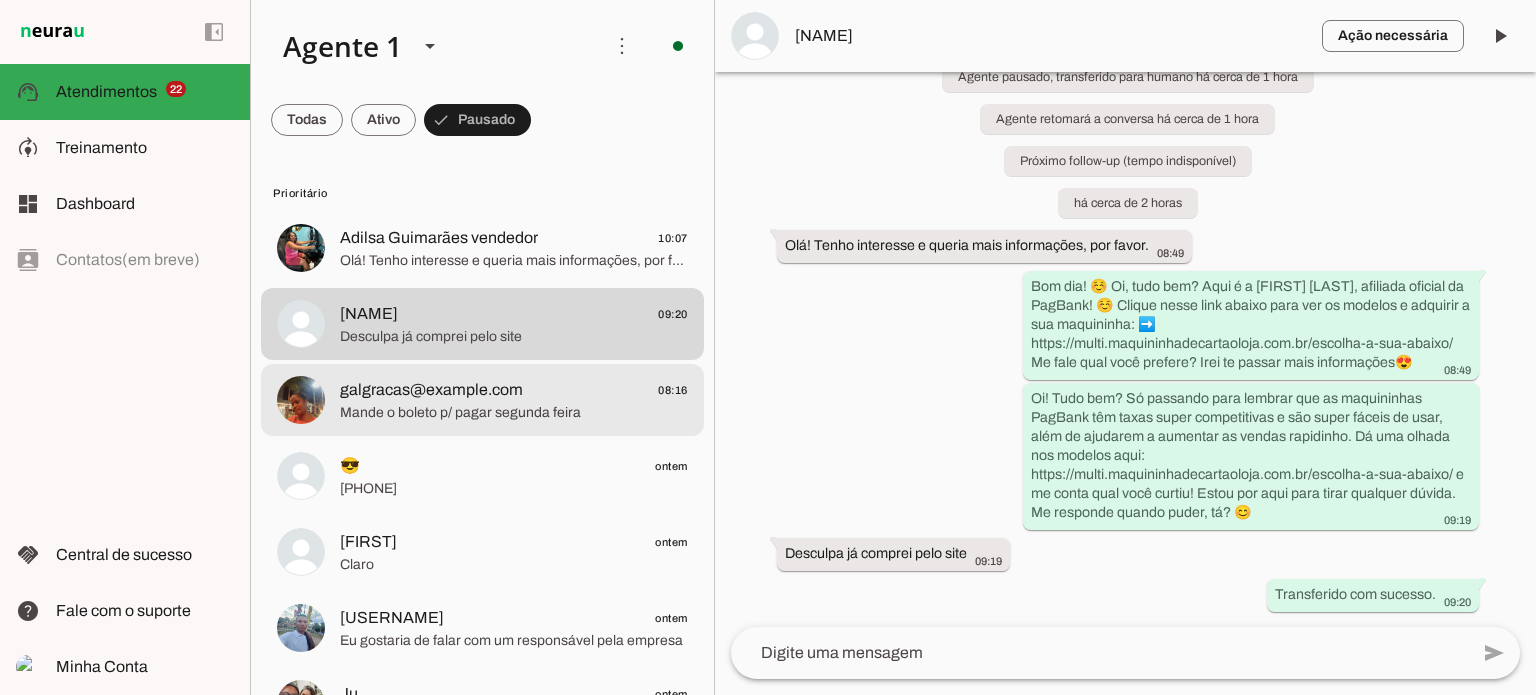 click on "galgracas1970
08:16" 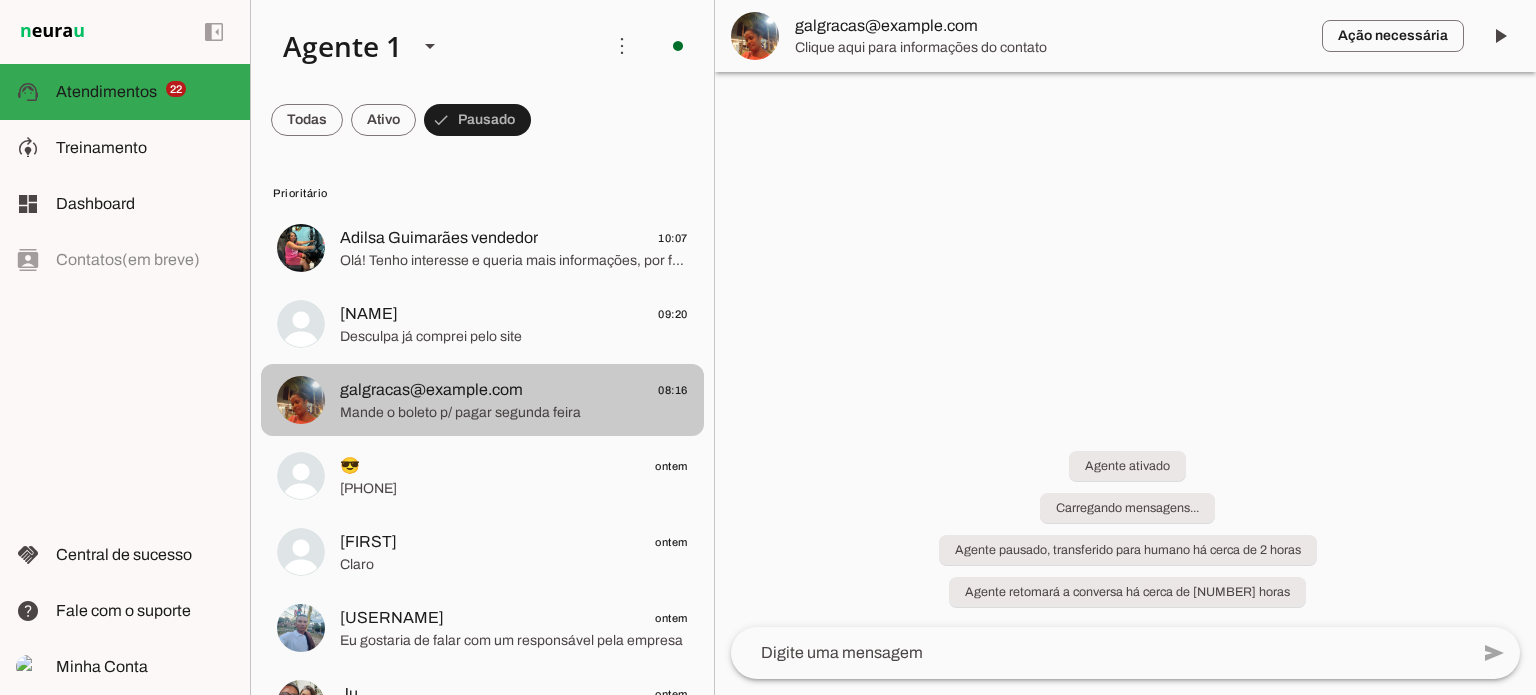 scroll, scrollTop: 0, scrollLeft: 0, axis: both 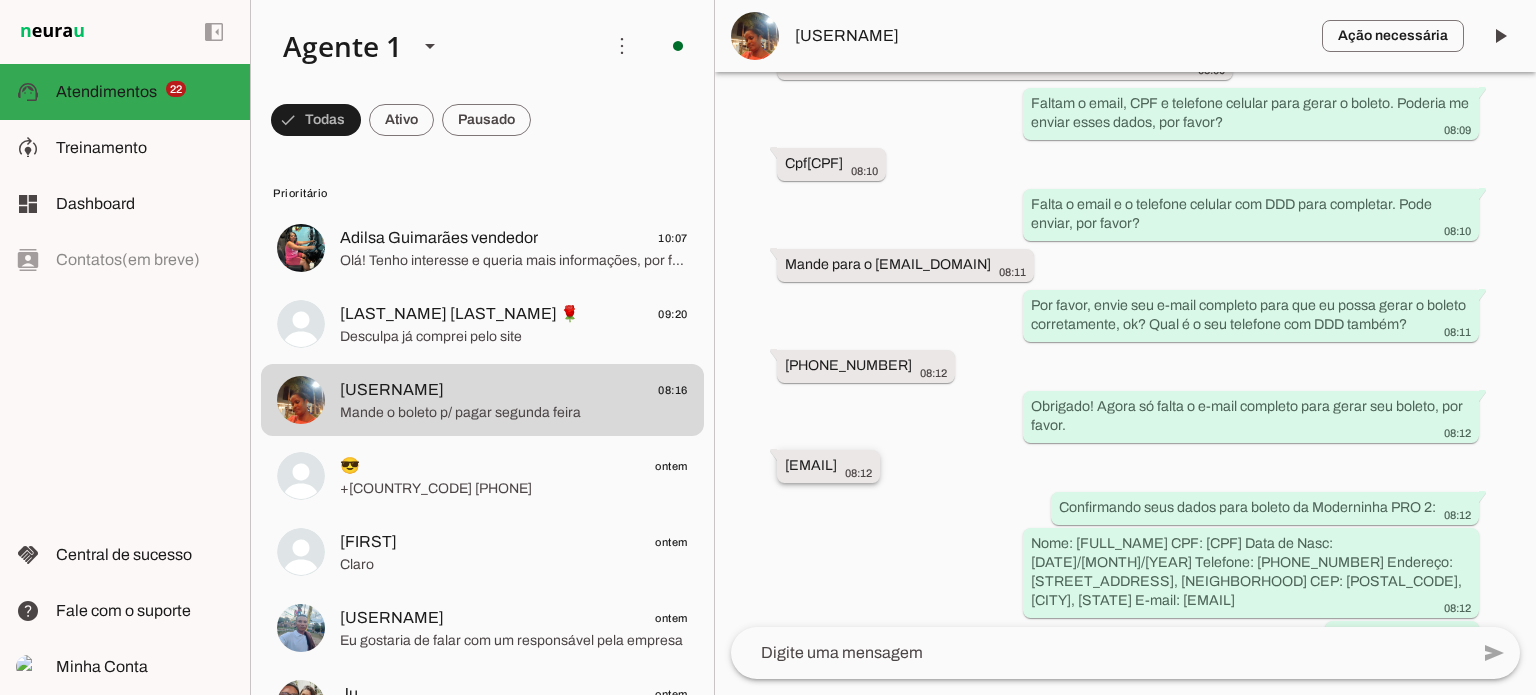 drag, startPoint x: 785, startPoint y: 443, endPoint x: 953, endPoint y: 438, distance: 168.07439 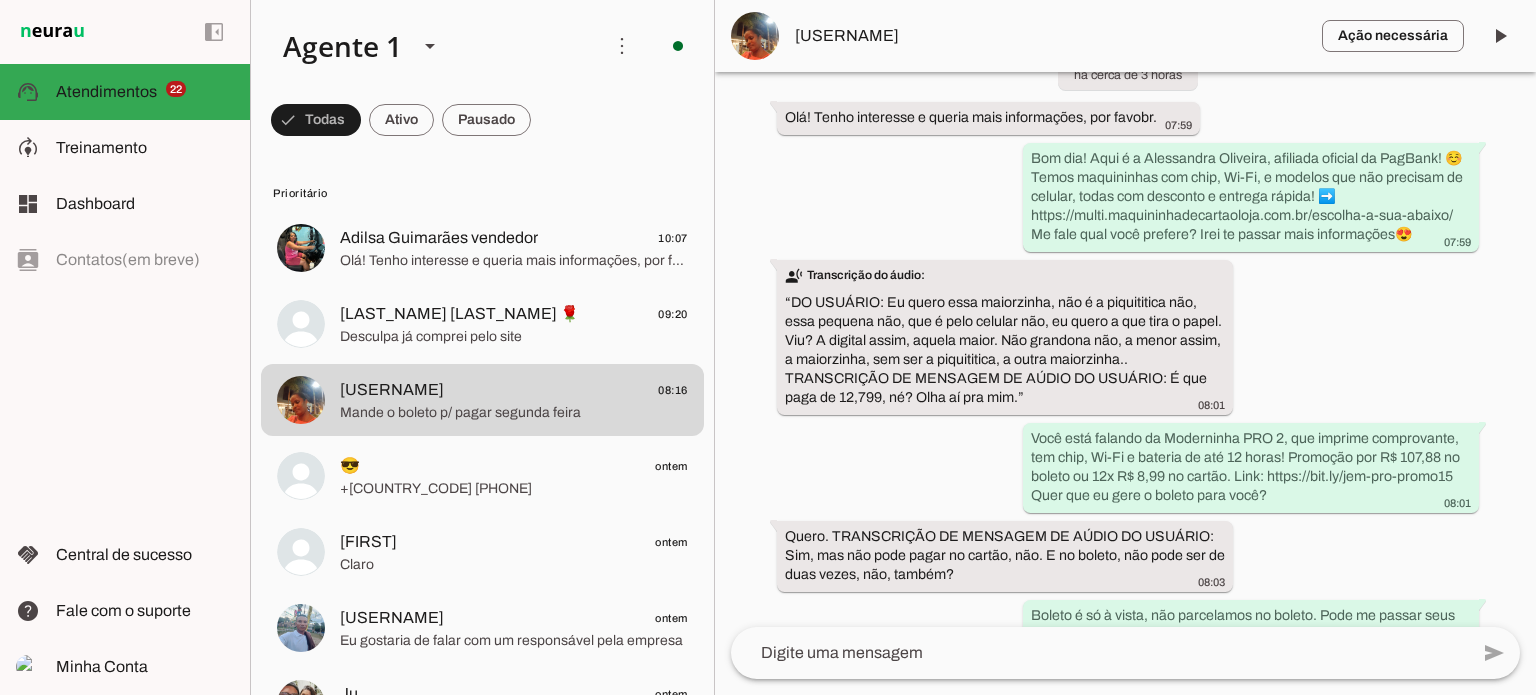 scroll, scrollTop: 205, scrollLeft: 0, axis: vertical 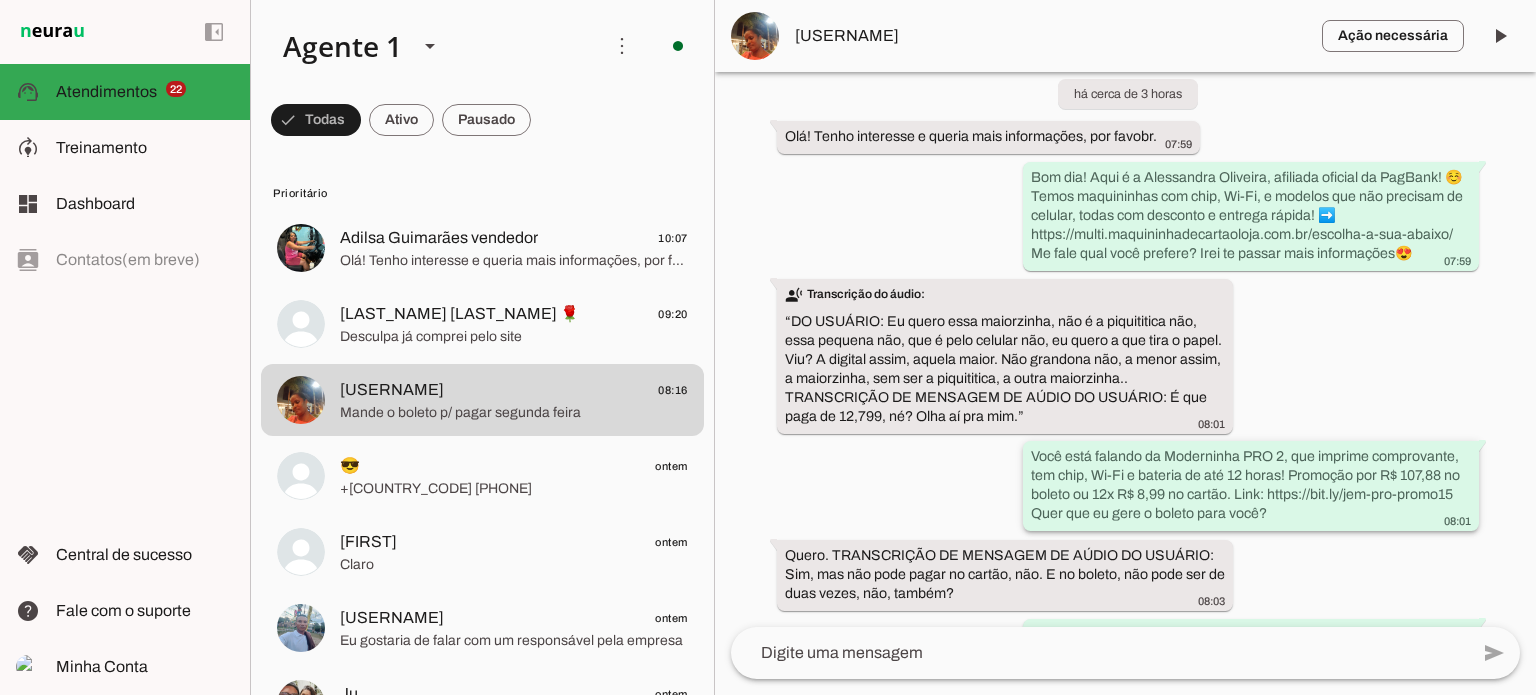 drag, startPoint x: 1266, startPoint y: 496, endPoint x: 1082, endPoint y: 511, distance: 184.6104 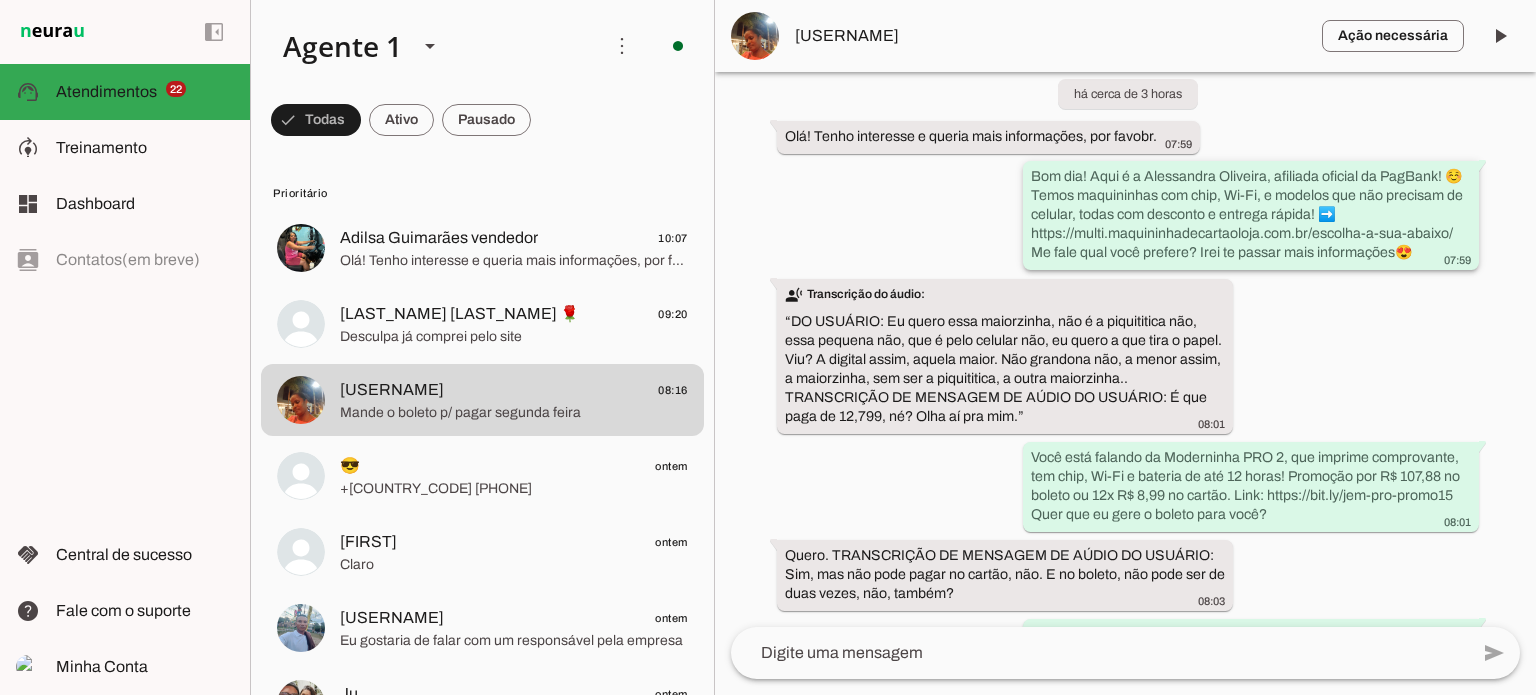 click on "Bom dia! Aqui é a Alessandra Oliveira, afiliada oficial da PagBank! ☺️ Temos maquininhas com chip, Wi-Fi, e modelos que não precisam de celular, todas com desconto e entrega rápida! ➡️ https://multi.maquininhadecartaoloja.com.br/escolha-a-sua-abaixo/ Me fale qual você prefere? Irei te passar mais informações😍" 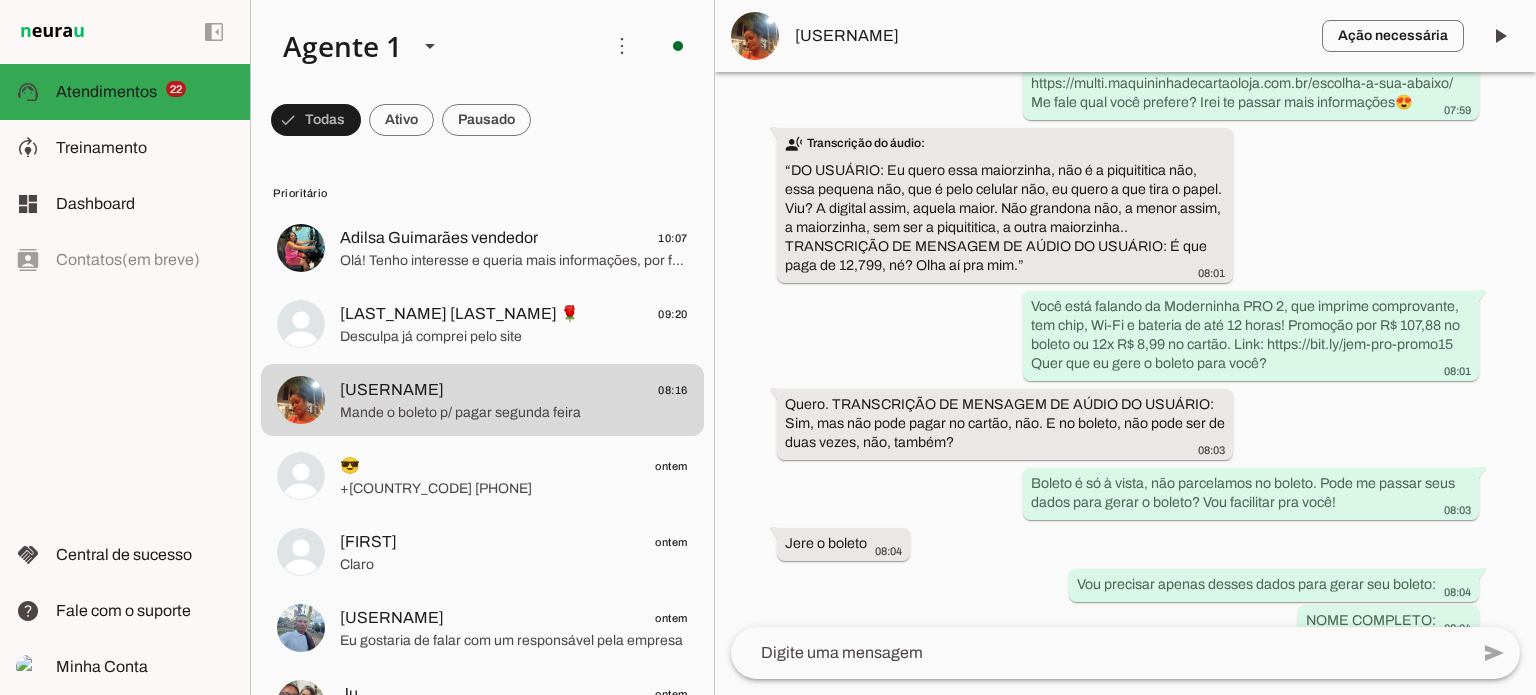 scroll, scrollTop: 400, scrollLeft: 0, axis: vertical 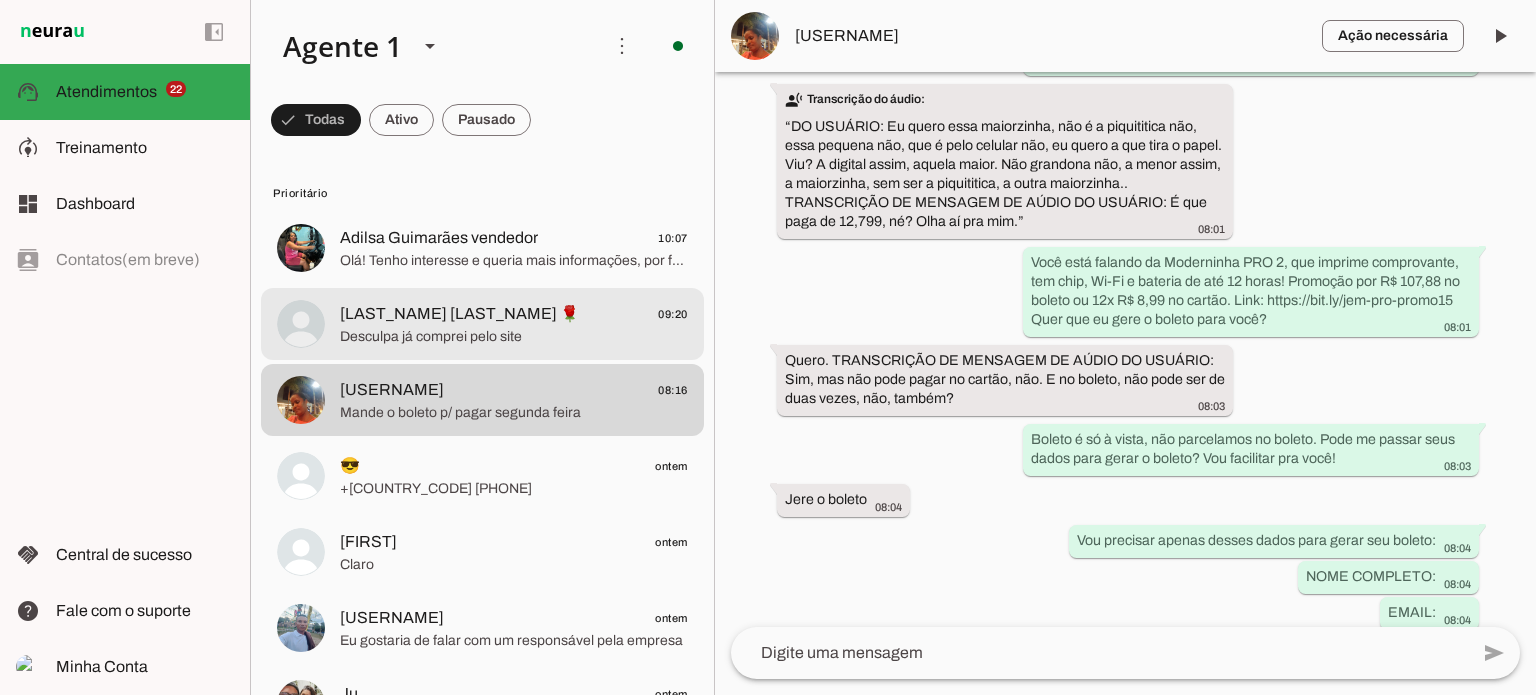 click on "TAMI BALBINO 🌹
09:20" 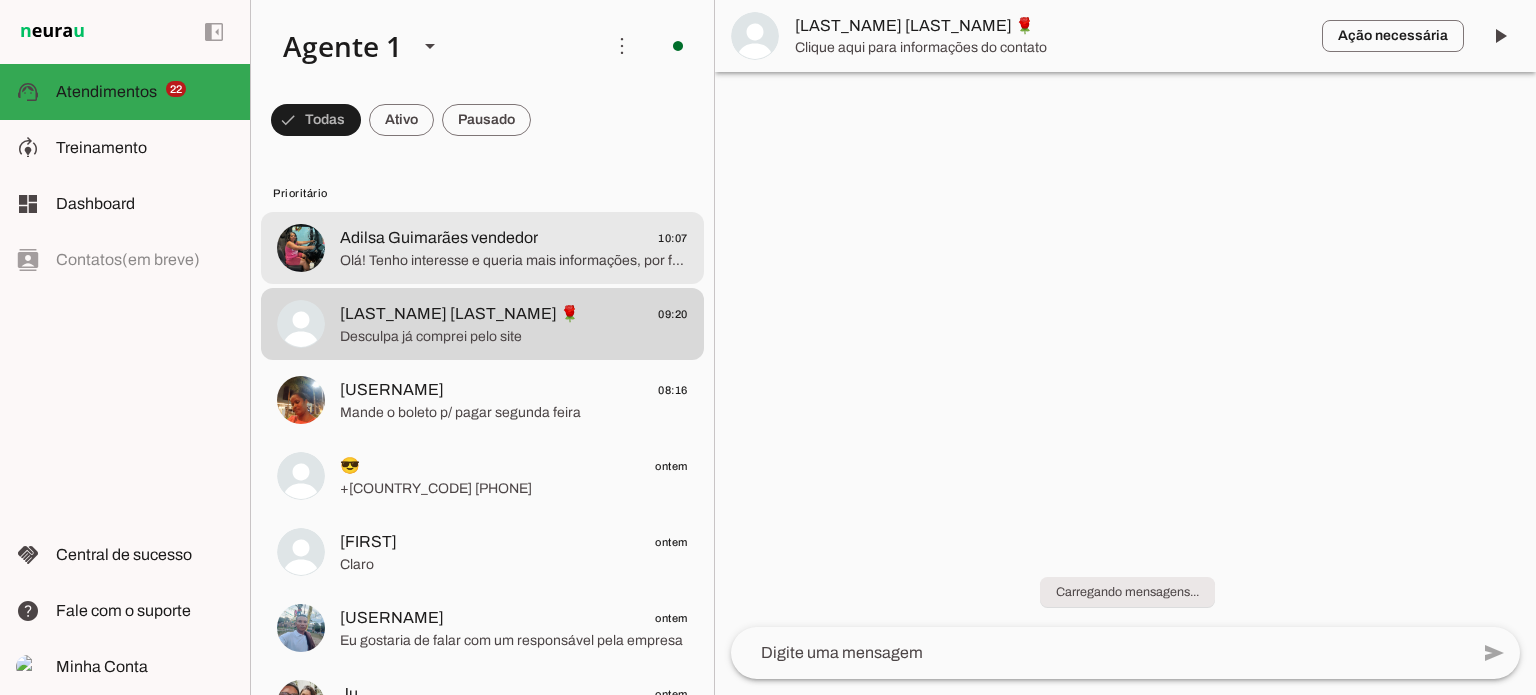 click at bounding box center (514, 248) 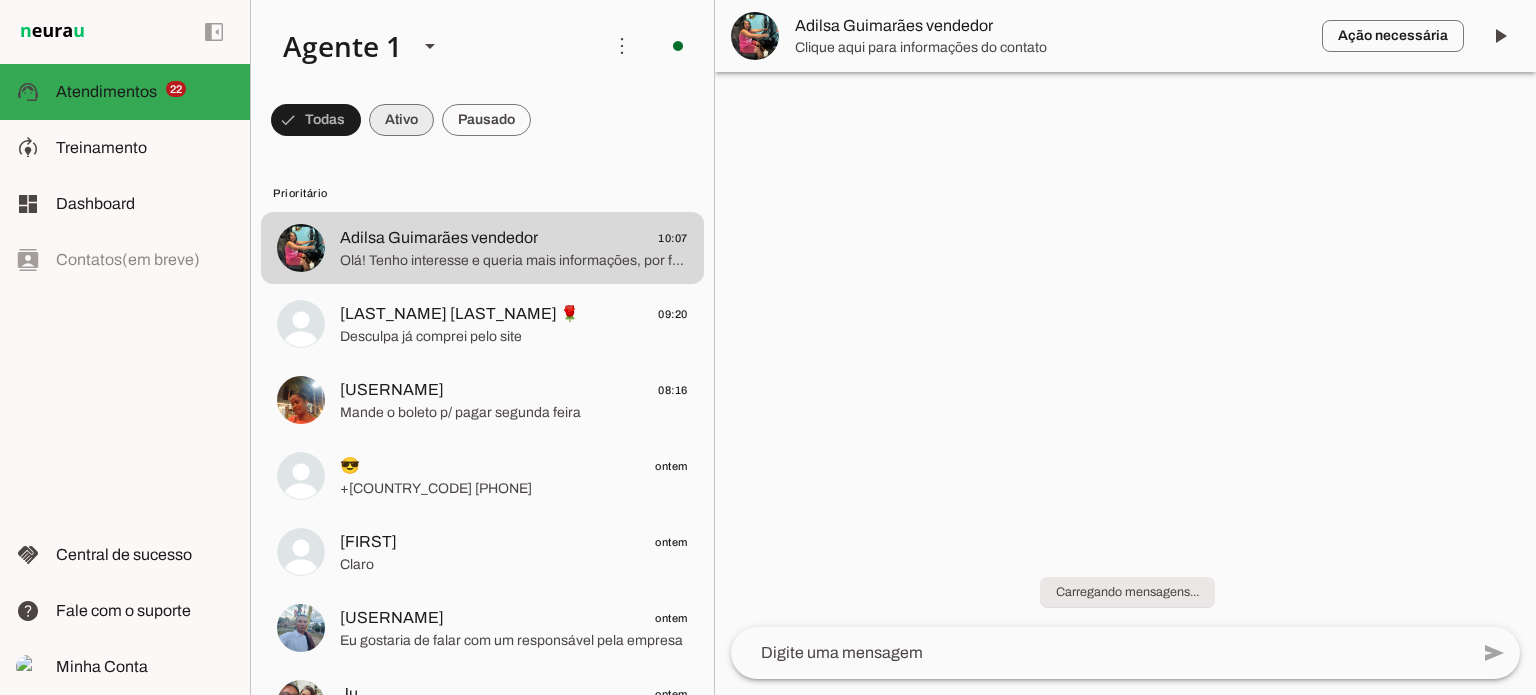 click at bounding box center [316, 120] 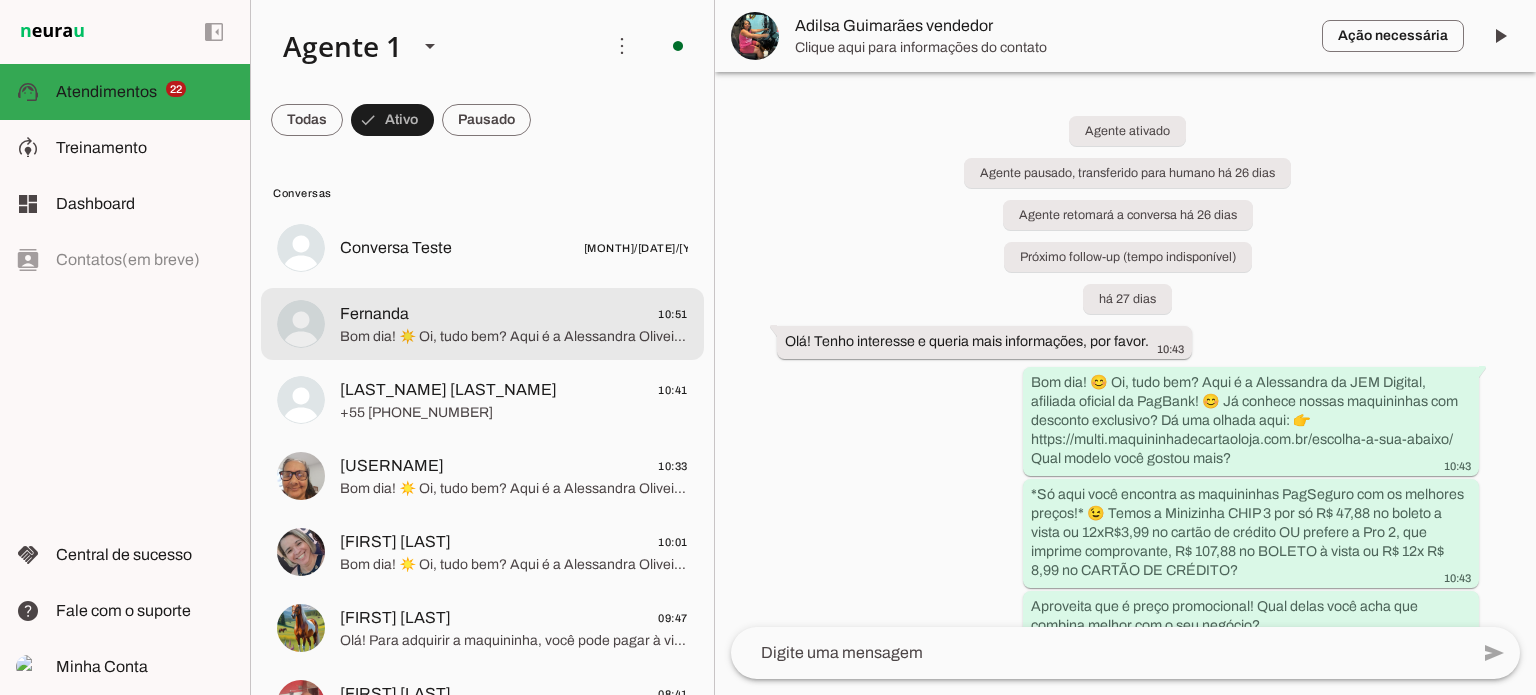 click on "Fernanda
10:51
Bom dia! ☀️ Oi, tudo bem? Aqui é a Alessandra Oliveira, afiliada oficial da PagBank! ☺️ Clique nesse link abaixo para ver os modelos e adquirir a sua maquininha: ➡️ https://multi.maquininhadecartaoloja.com.br/escolha-a-sua-baixo/ Me fale qual você prefere? Irei te passar mais informações😍" at bounding box center [482, 248] 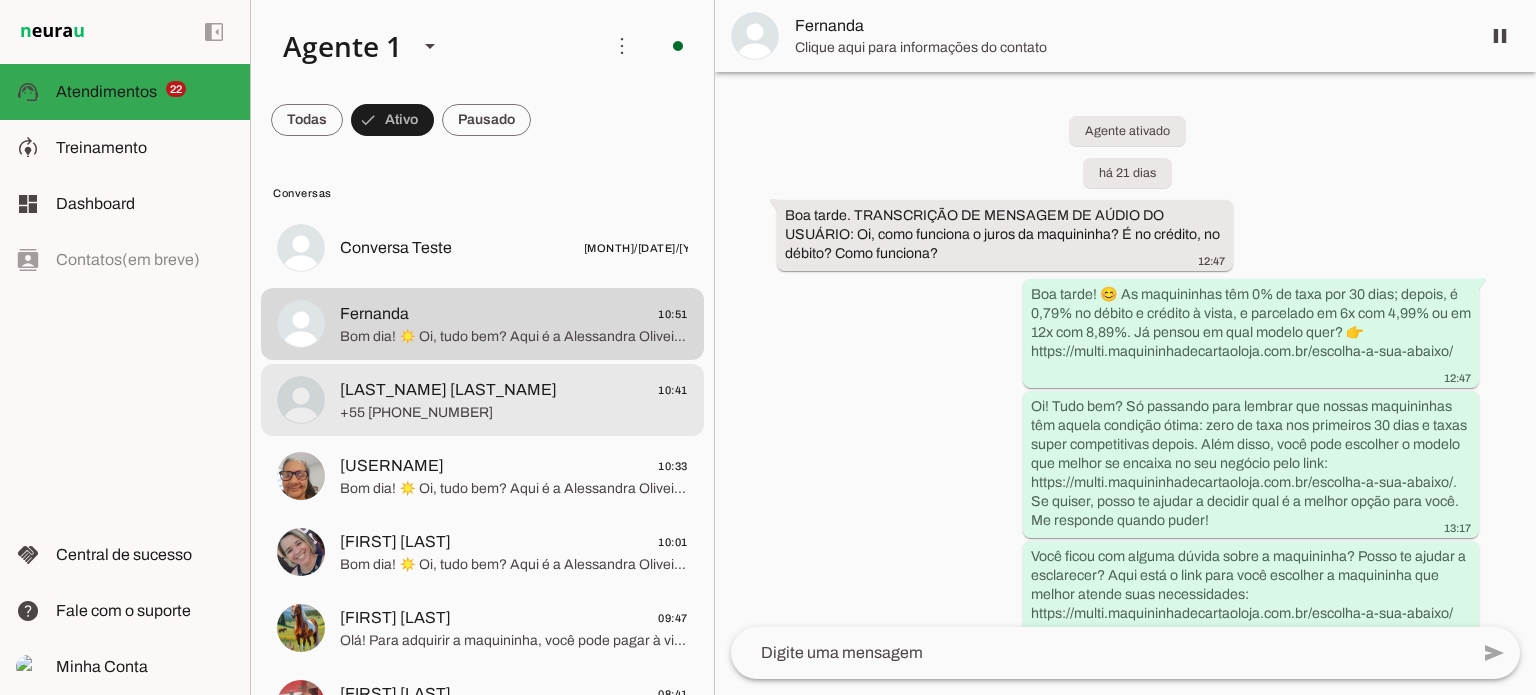 click on "Nilma Gonçalves
10:41" 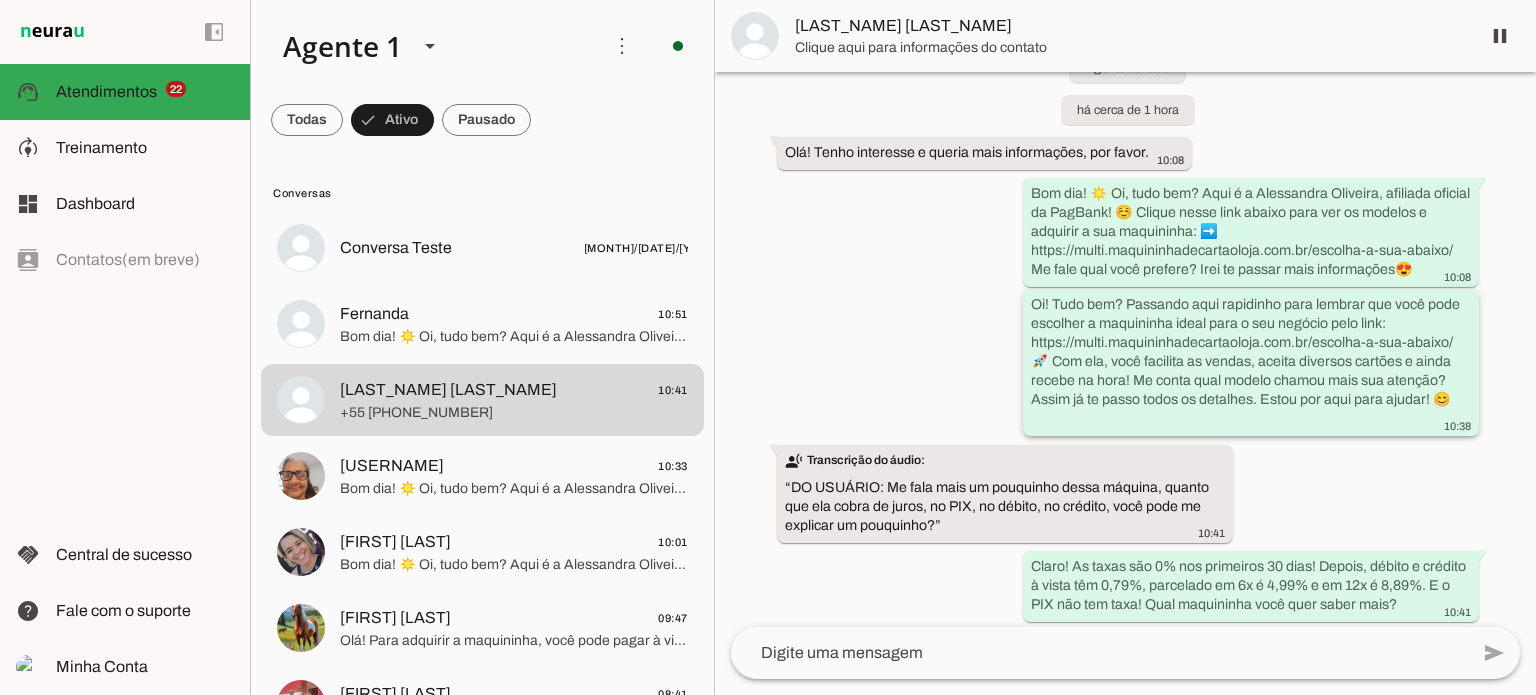 scroll, scrollTop: 139, scrollLeft: 0, axis: vertical 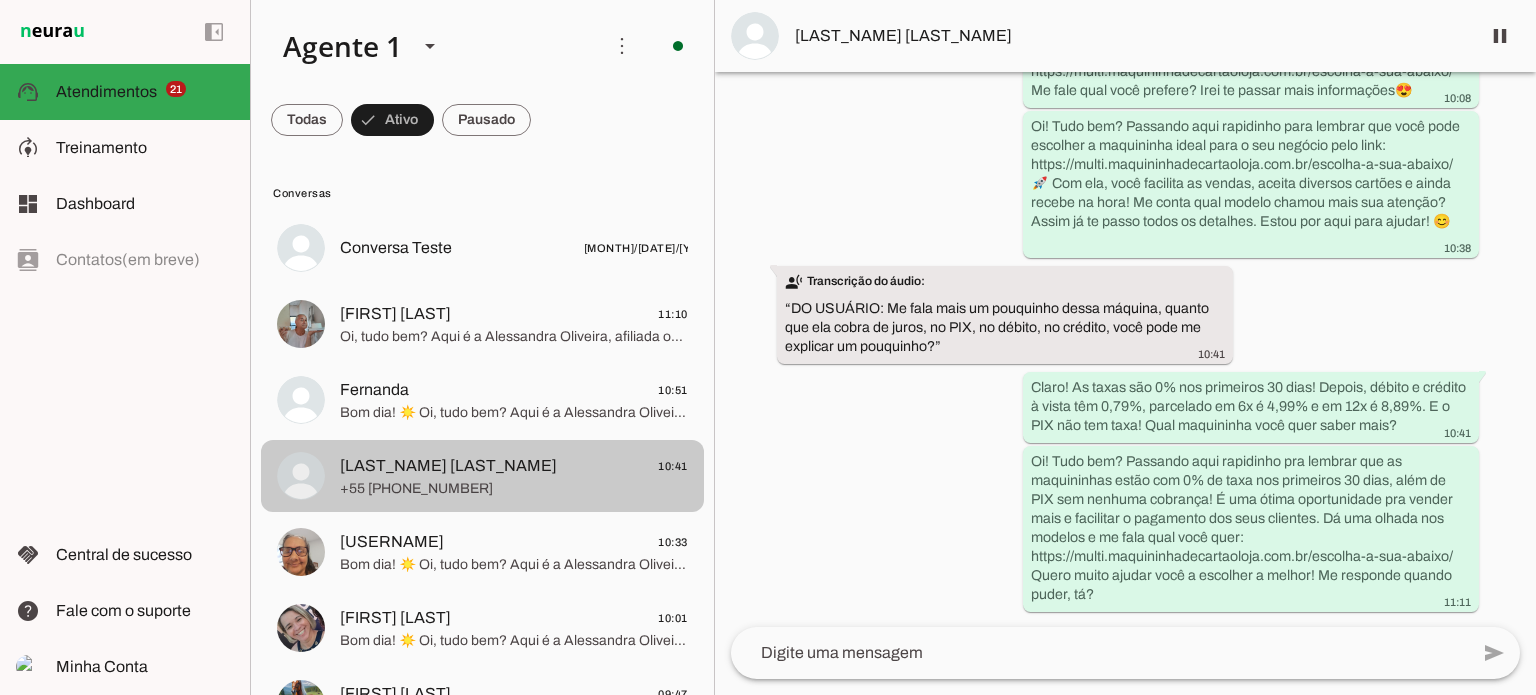 click on "Bom dia! ☀️ Oi, tudo bem? Aqui é a Alessandra Oliveira, afiliada oficial da PagBank! ☺️ Clique nesse link abaixo para ver os modelos e adquirir a sua maquininha: ➡️ https://multi.maquininhadecartaoloja.com.br/escolha-a-sua-baixo/ Me fale qual você prefere? Irei te passar mais informações😍" 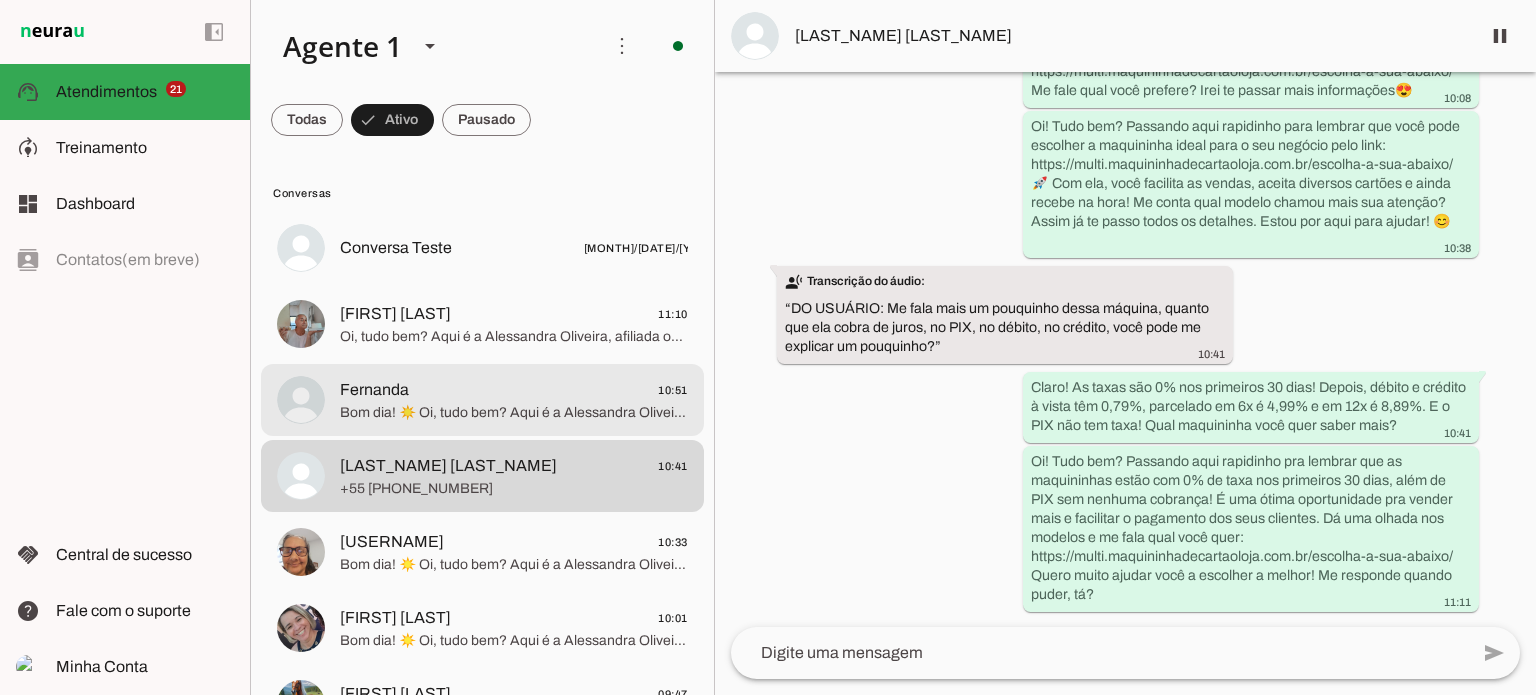 scroll, scrollTop: 0, scrollLeft: 0, axis: both 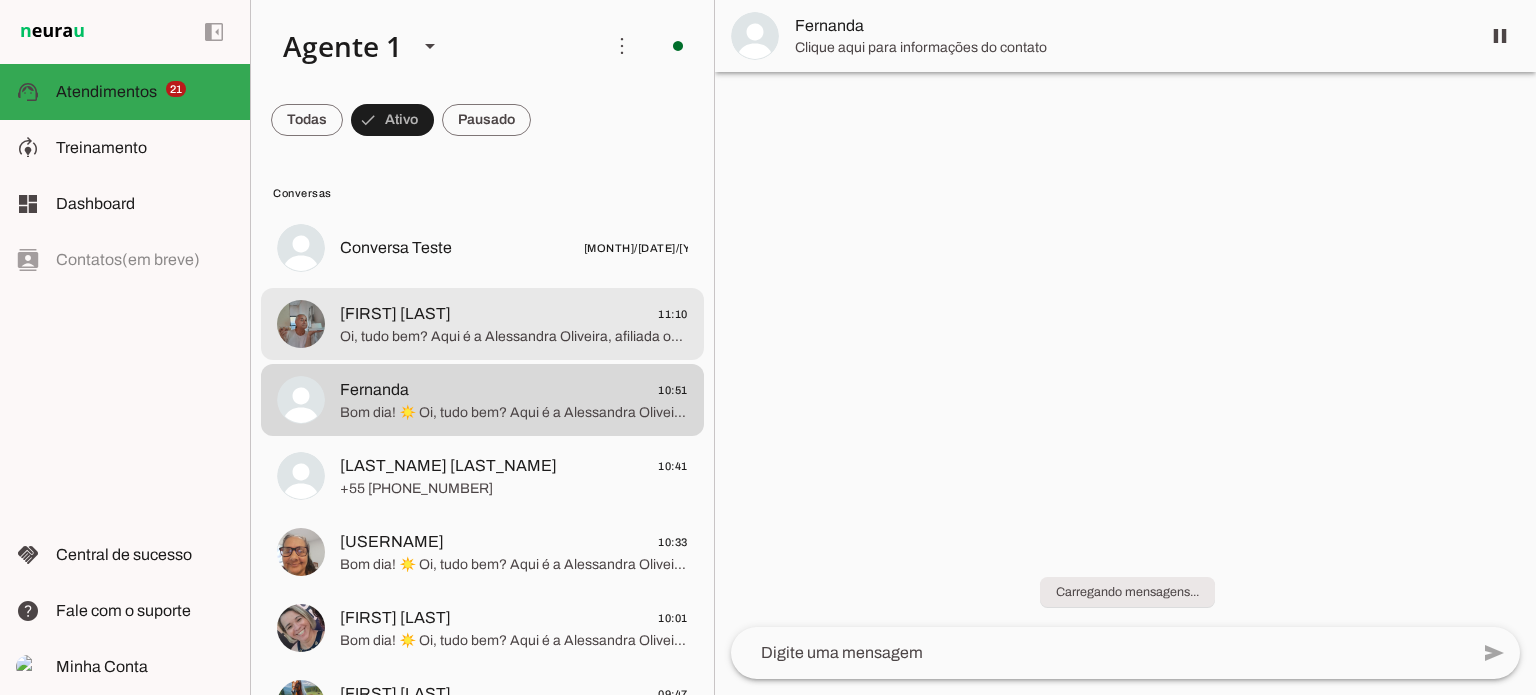 click on "Oi, tudo bem? Aqui é a Alessandra Oliveira, afiliada oficial da PagBank! ☺️ Clique nesse link abaixo para ver os modelos e adquirir a sua maquininha:
➡️ https://multi.maquininhadecartaoloja.com.br/escolha-a-sua-abaixo/
Me fale qual você prefere? Irei te passar mais informações😍" 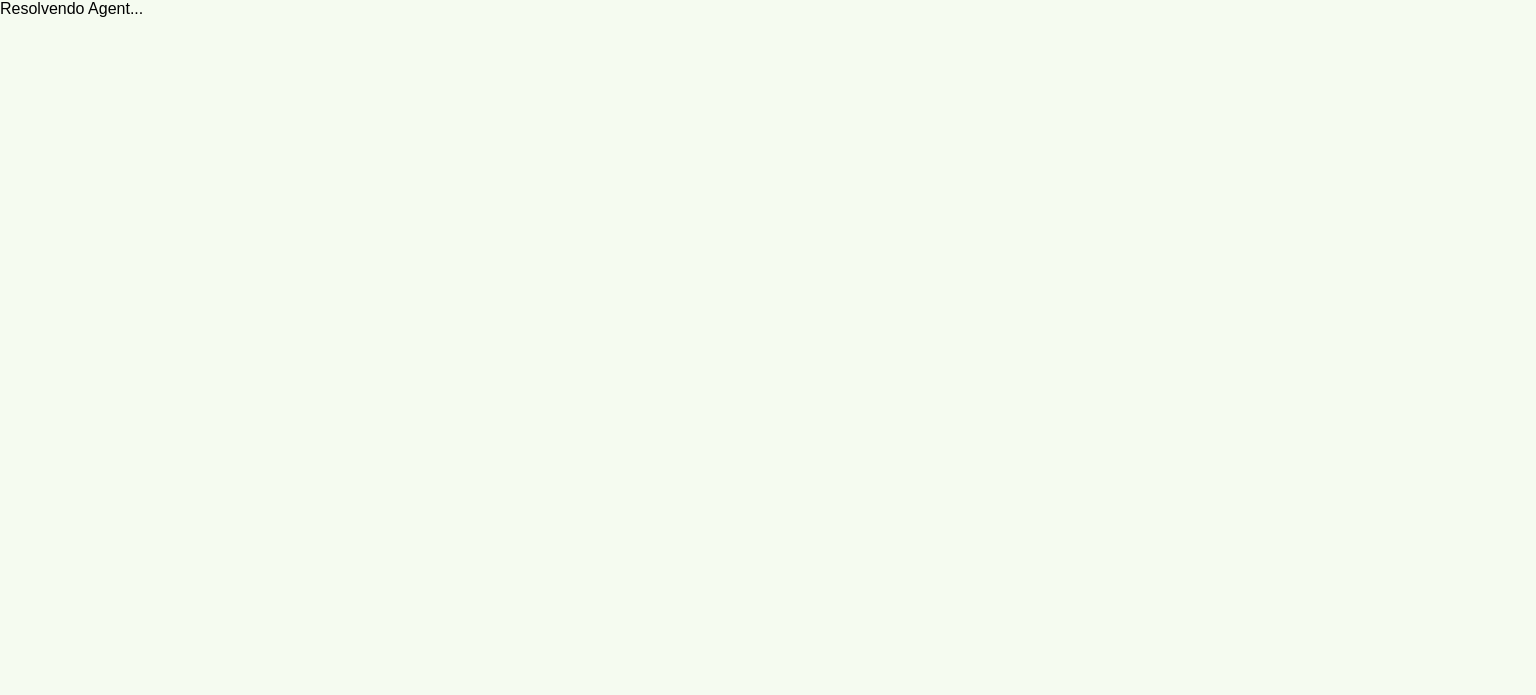 scroll, scrollTop: 0, scrollLeft: 0, axis: both 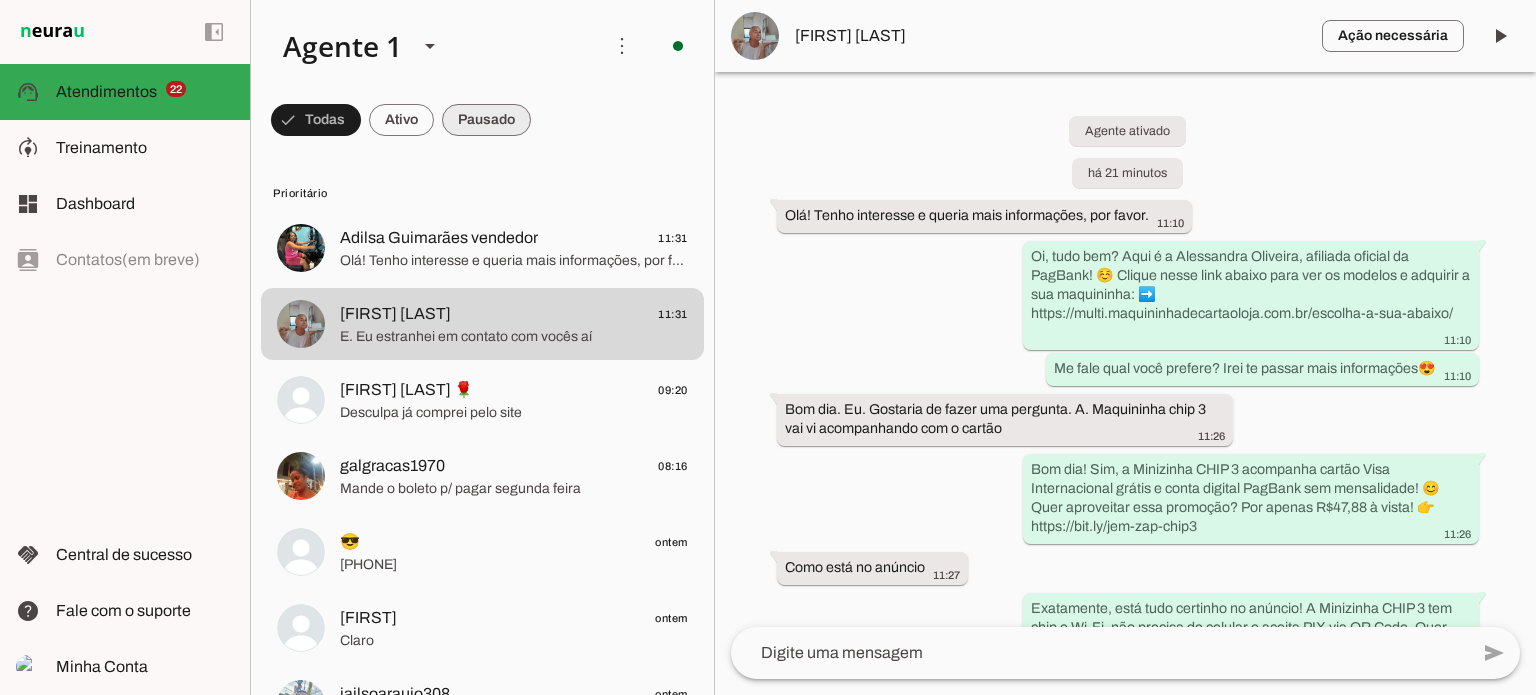 click at bounding box center [316, 120] 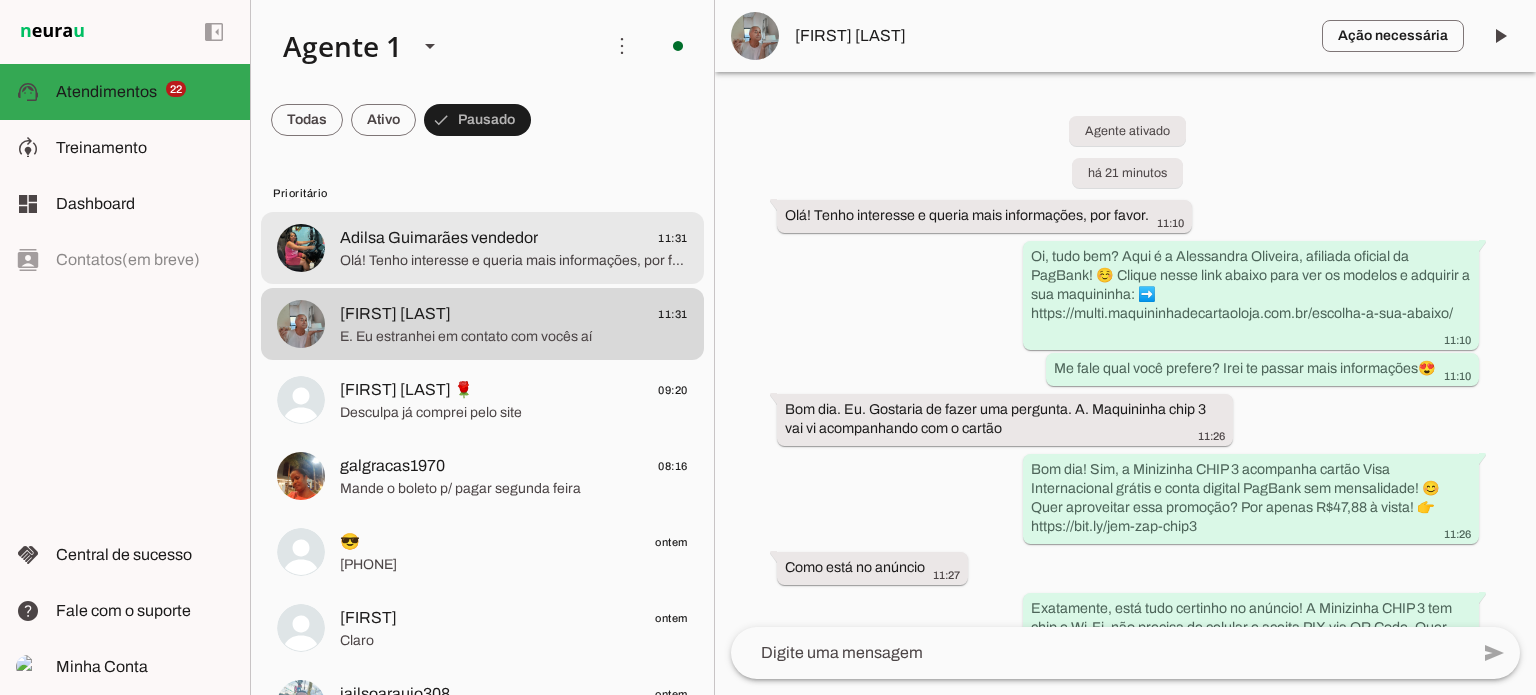 click on "Adilsa Guimarães vendedor" 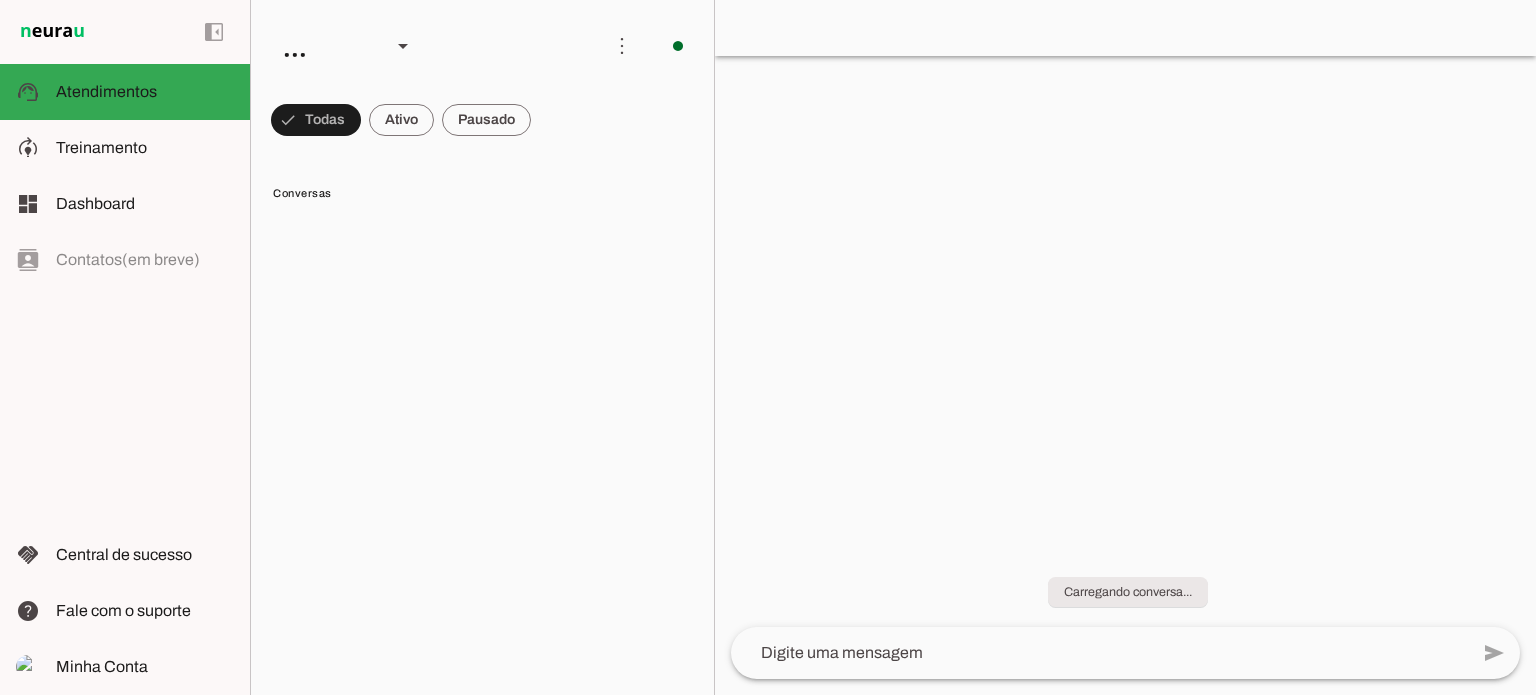 scroll, scrollTop: 0, scrollLeft: 0, axis: both 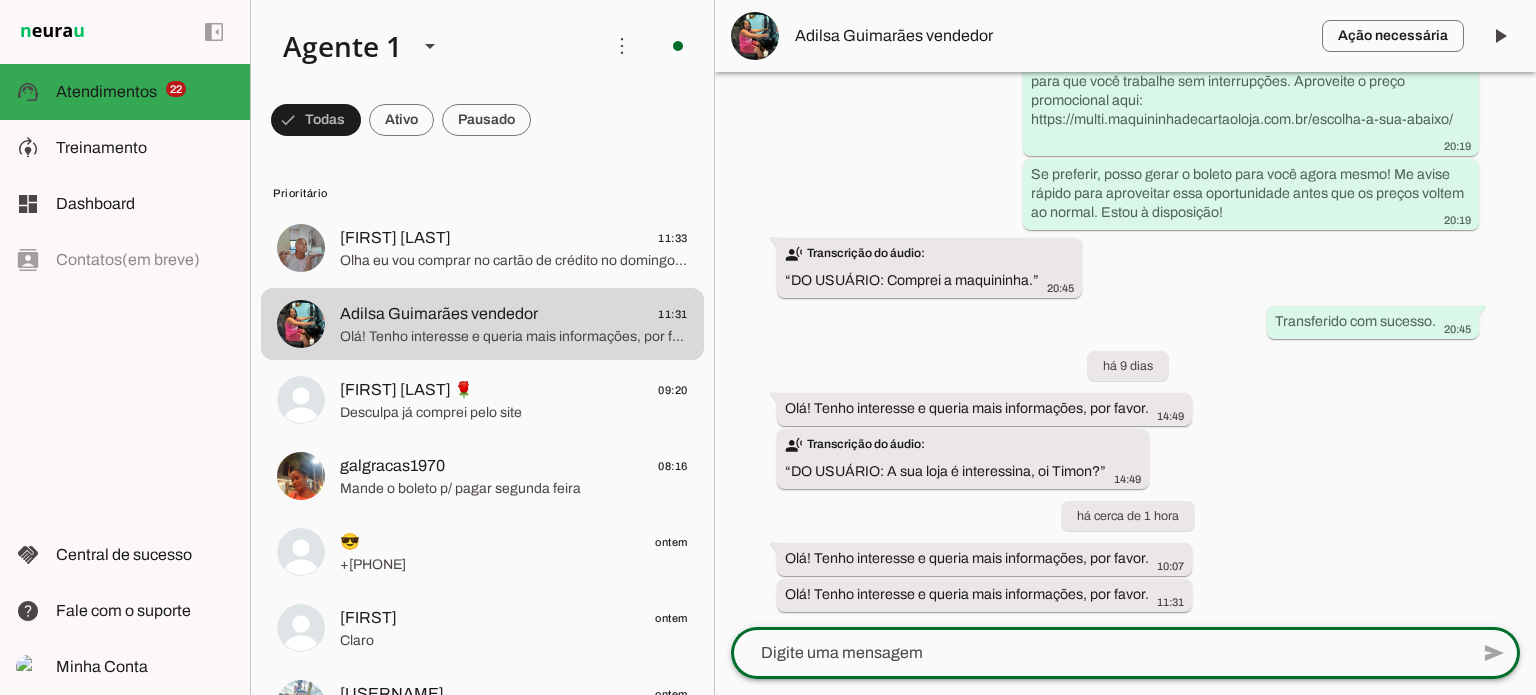 click 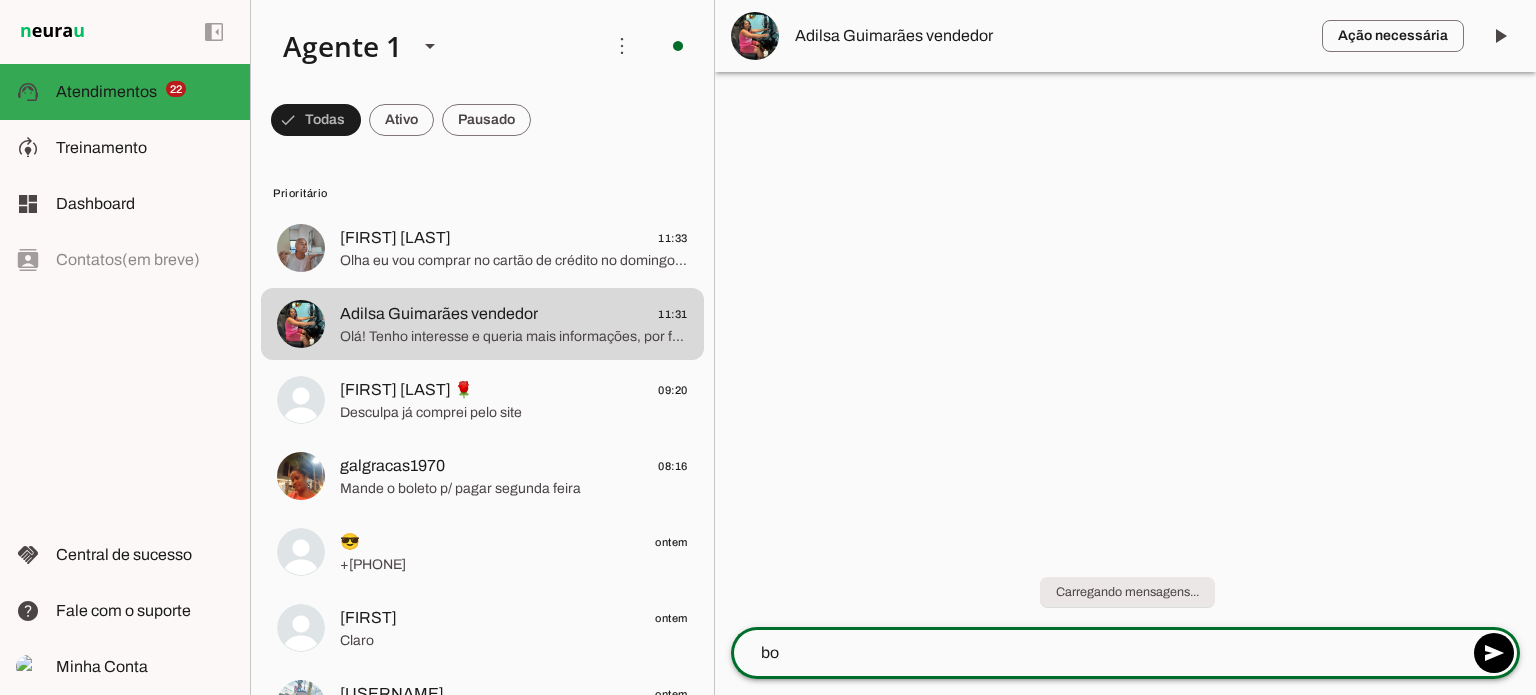 scroll, scrollTop: 0, scrollLeft: 0, axis: both 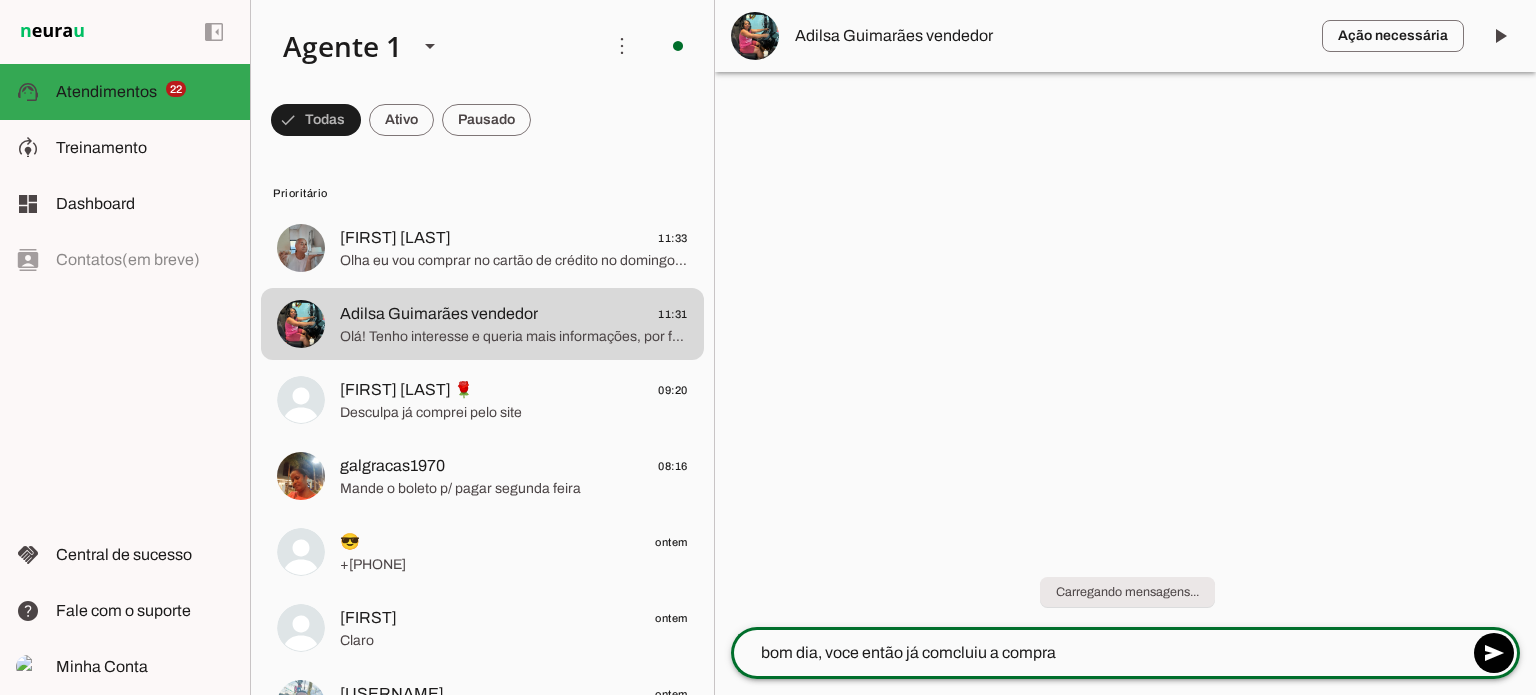 type on "bom dia, voce então já comcluiu a compra?" 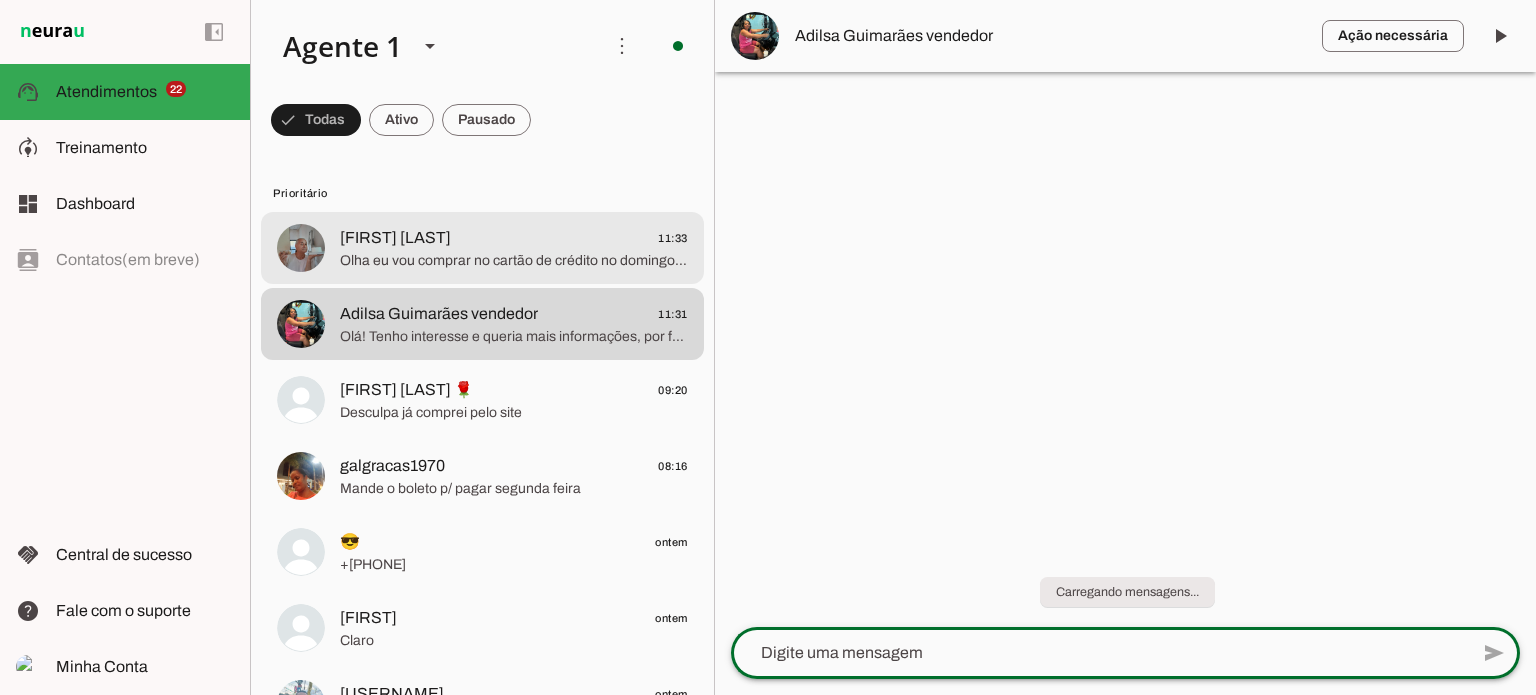 click on "[FIRST] [LAST]
[TIME]" 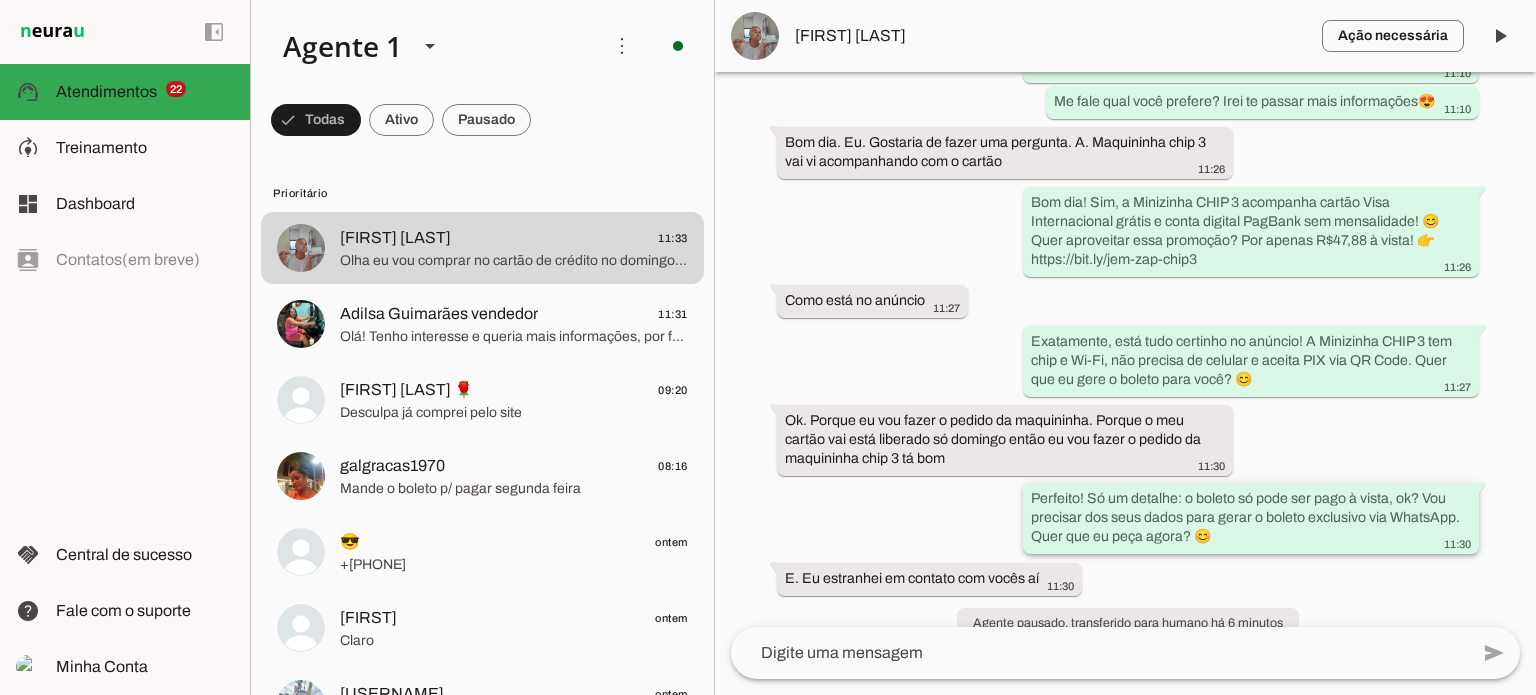 scroll, scrollTop: 487, scrollLeft: 0, axis: vertical 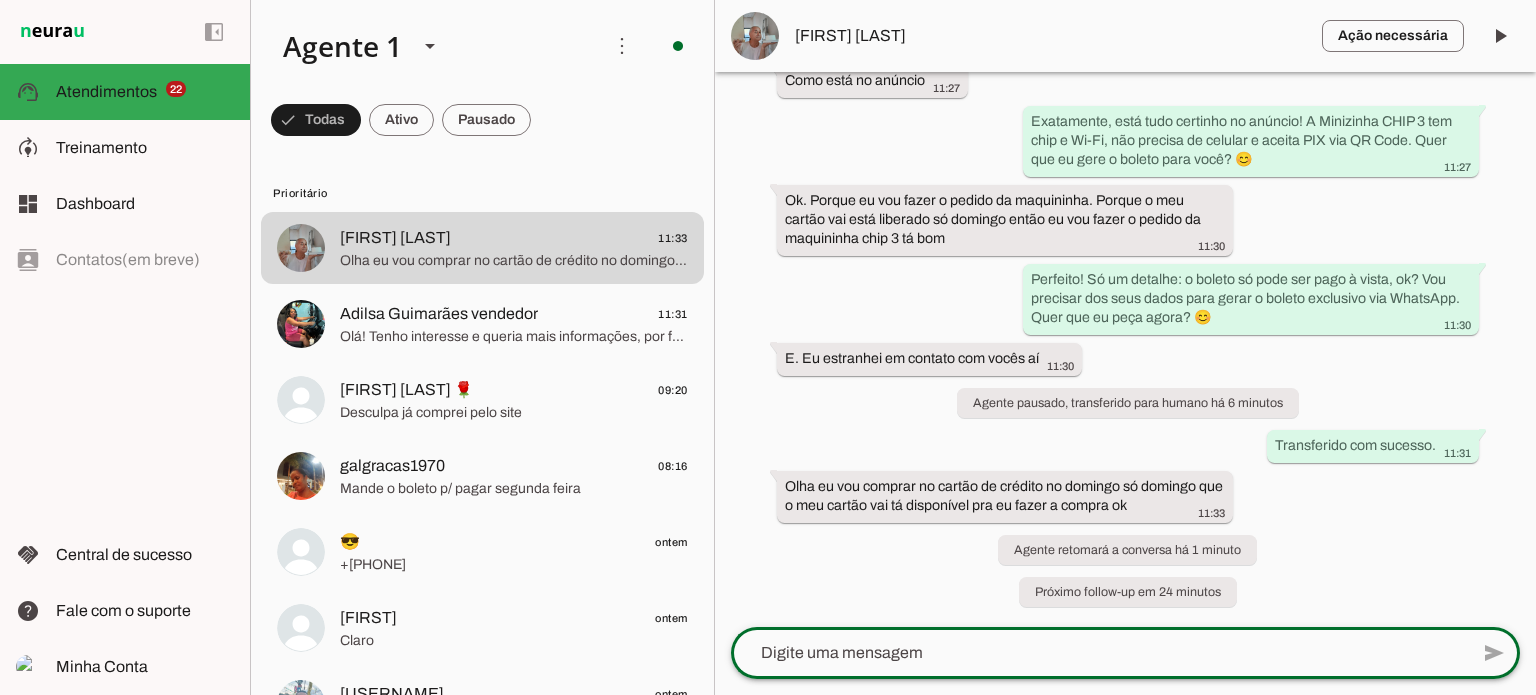 click 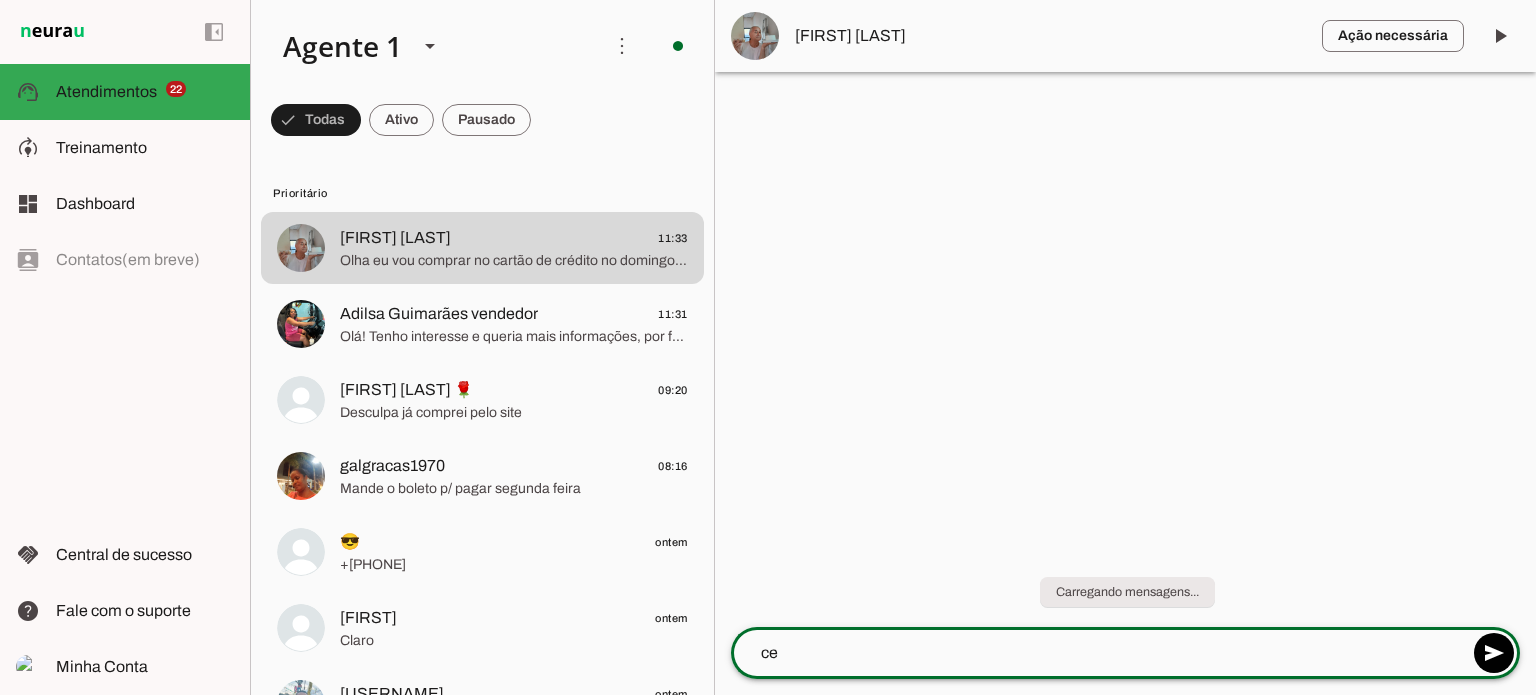 scroll, scrollTop: 0, scrollLeft: 0, axis: both 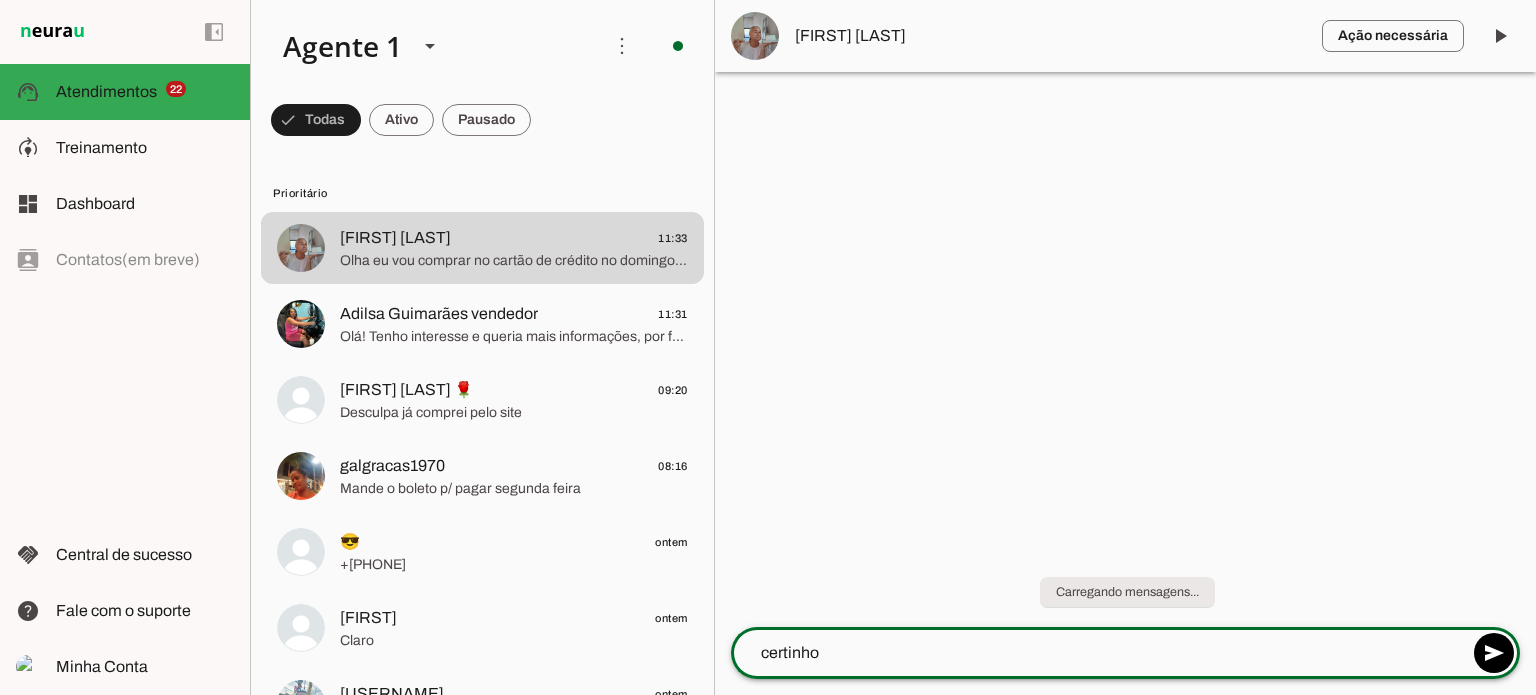 type on "certinho" 